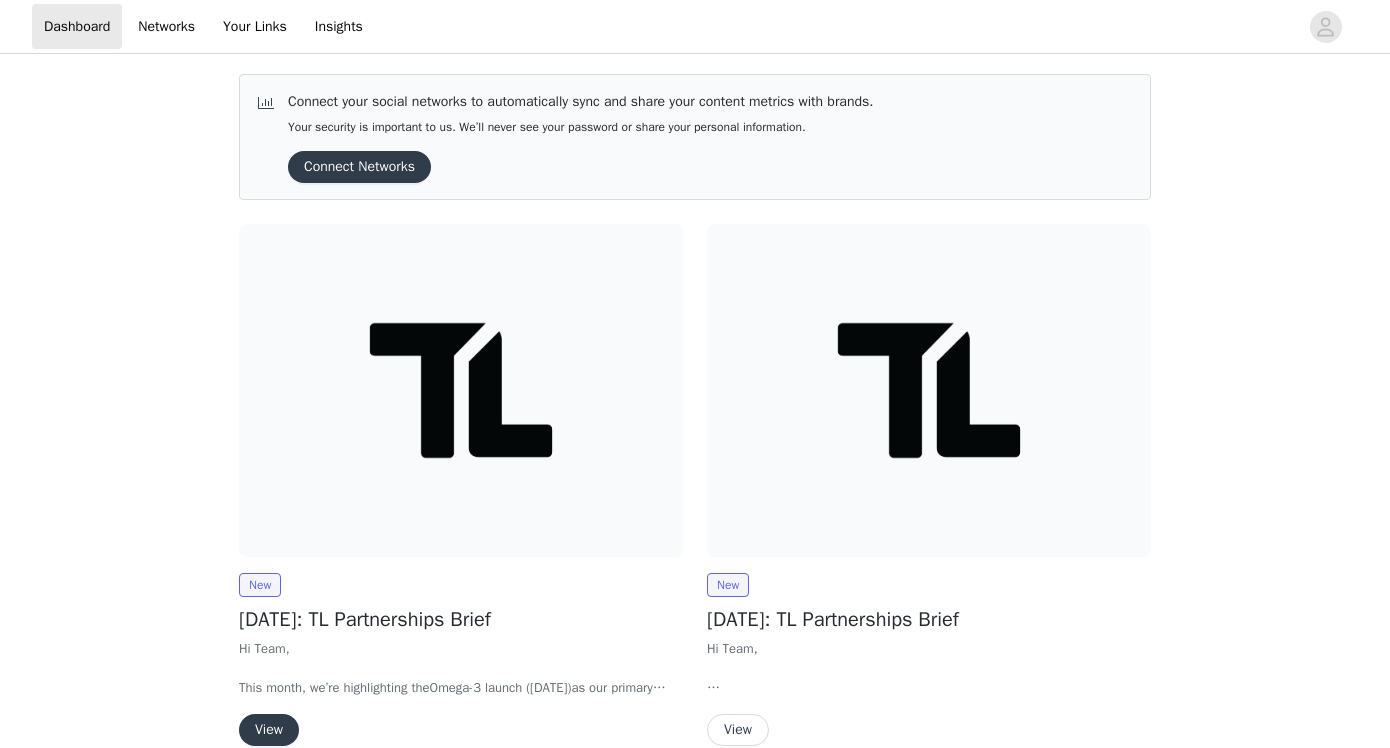 scroll, scrollTop: 0, scrollLeft: 0, axis: both 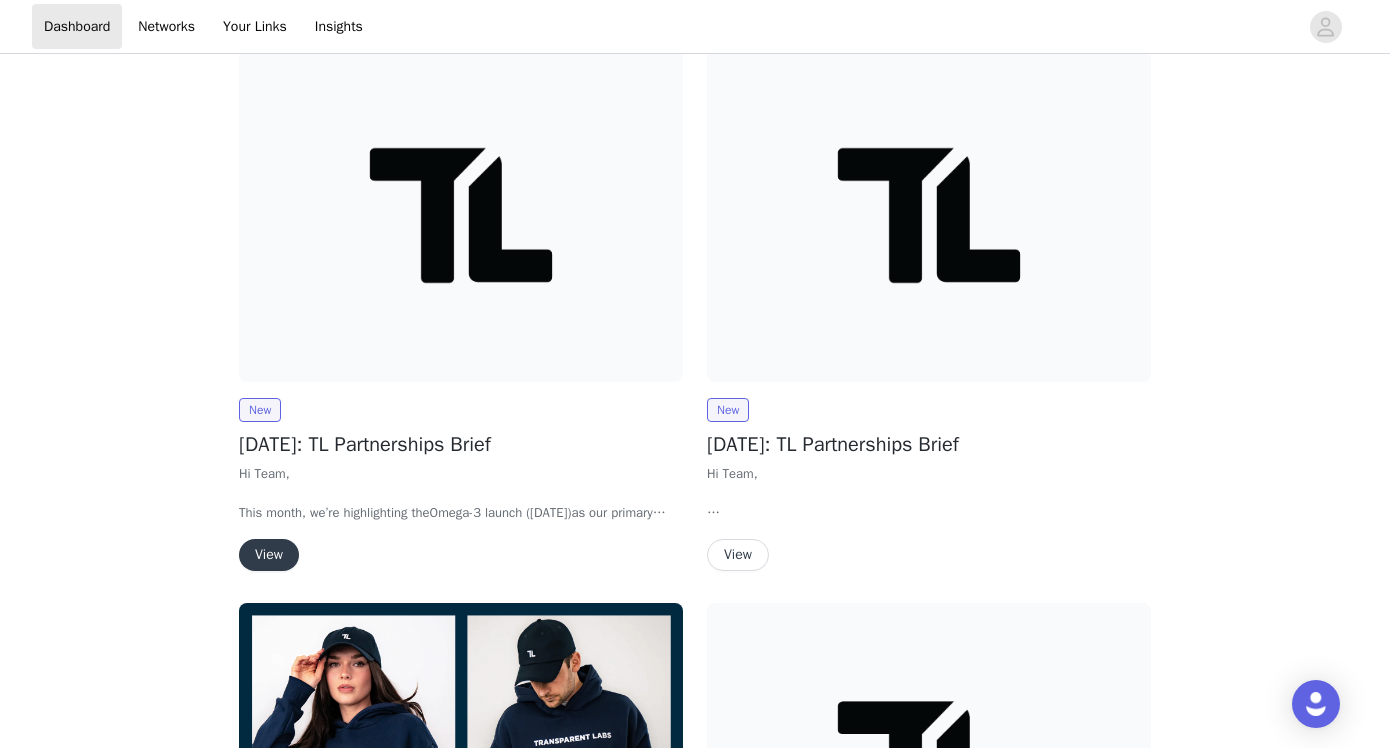 click on "View" at bounding box center [269, 555] 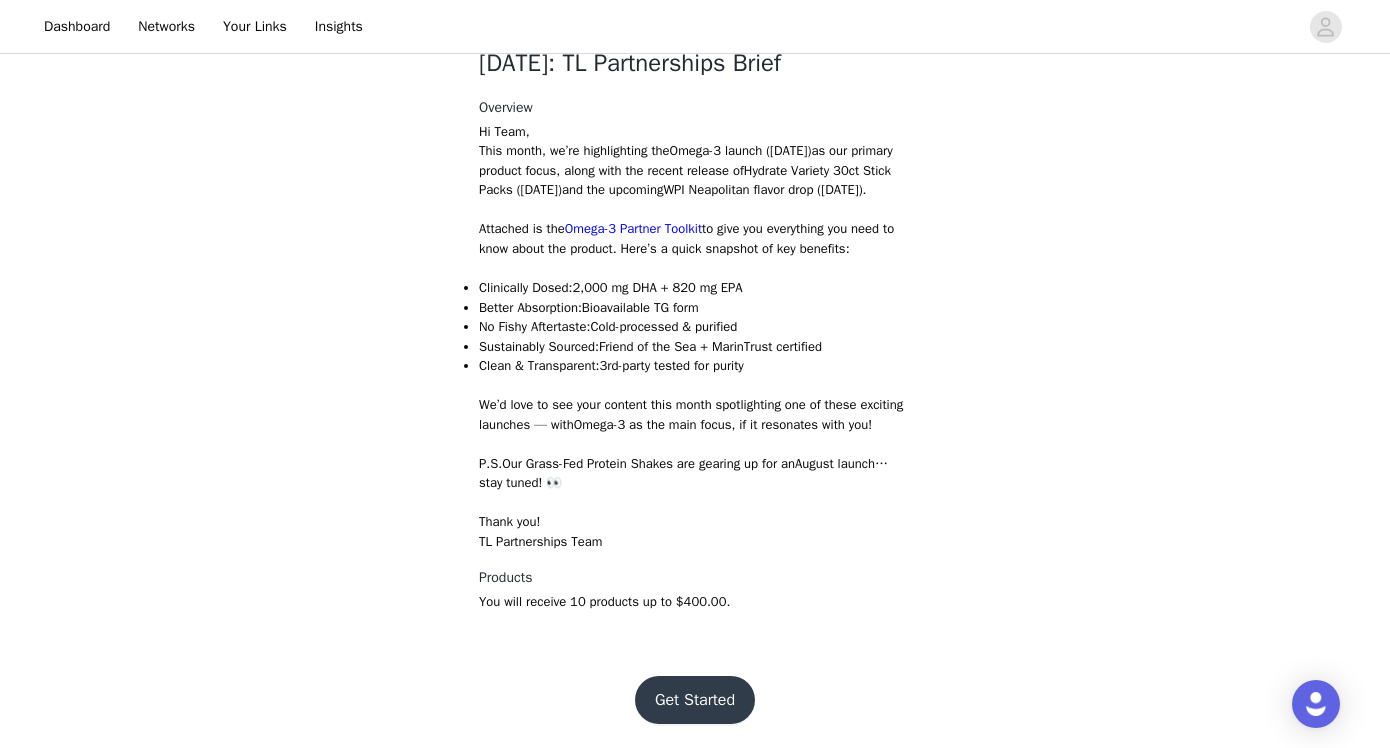 scroll, scrollTop: 602, scrollLeft: 0, axis: vertical 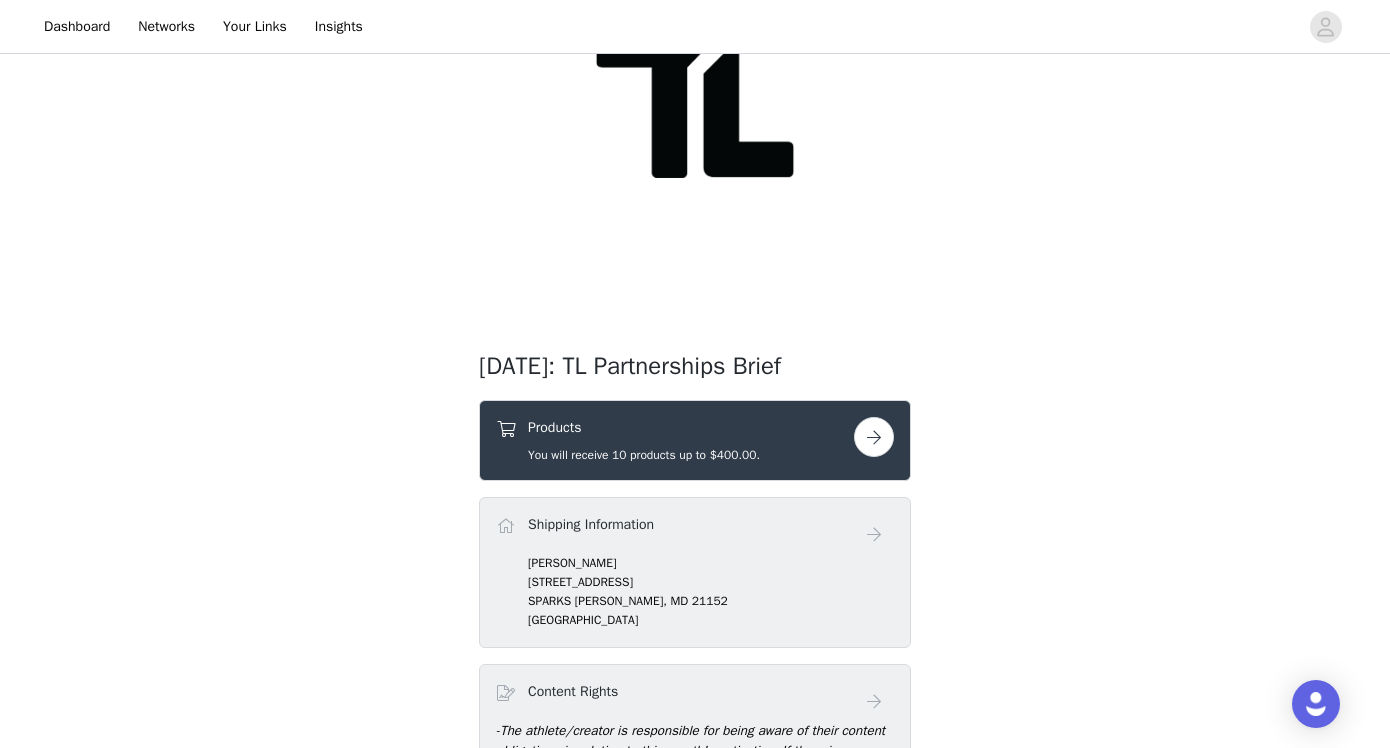 click on "Products   You will receive 10 products up to $400.00." at bounding box center (644, 440) 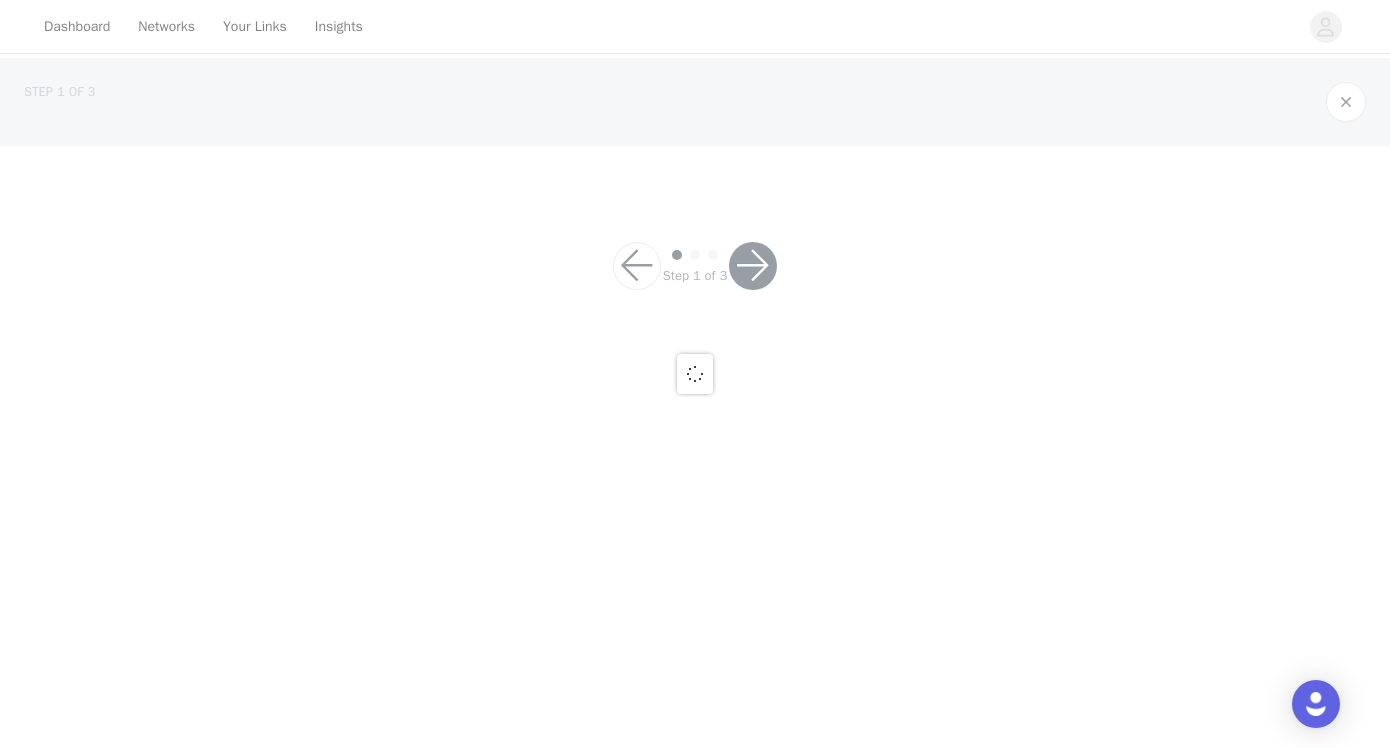 scroll, scrollTop: 0, scrollLeft: 0, axis: both 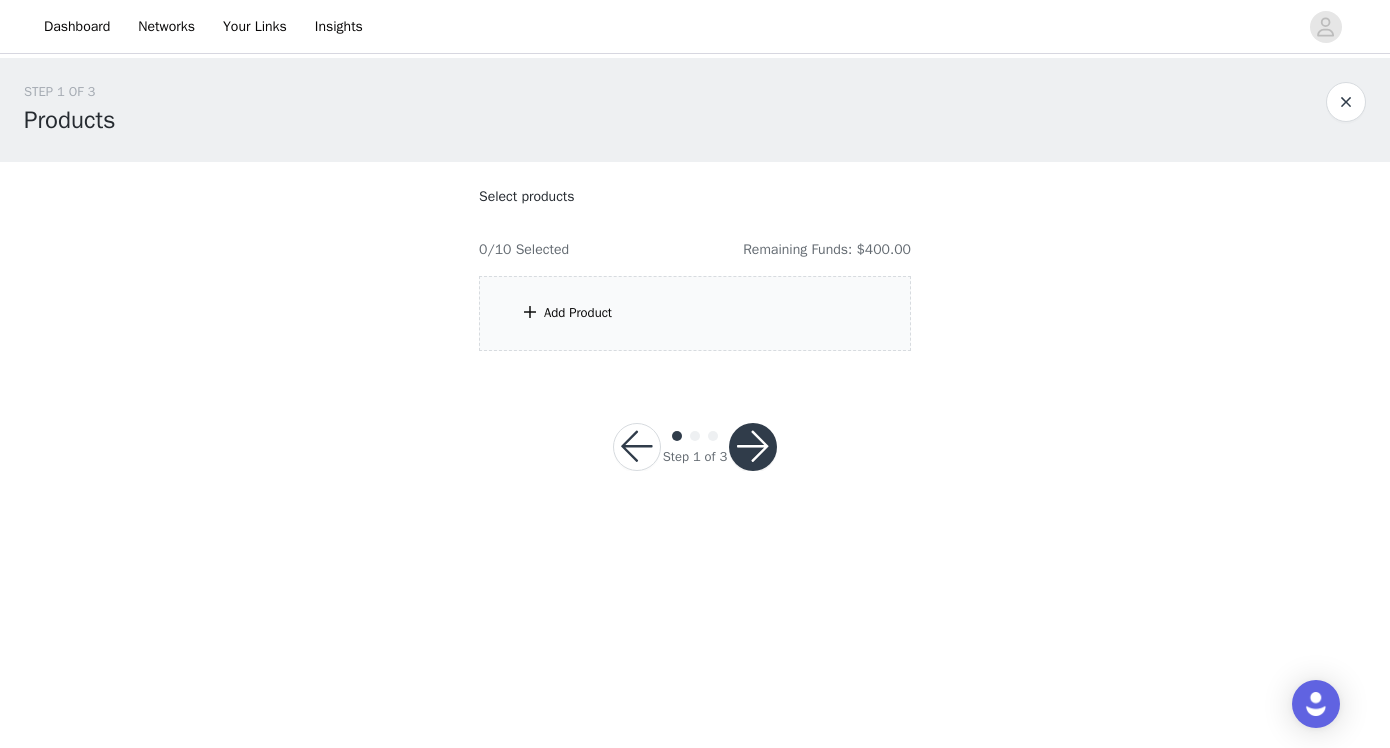 click on "Add Product" at bounding box center [695, 313] 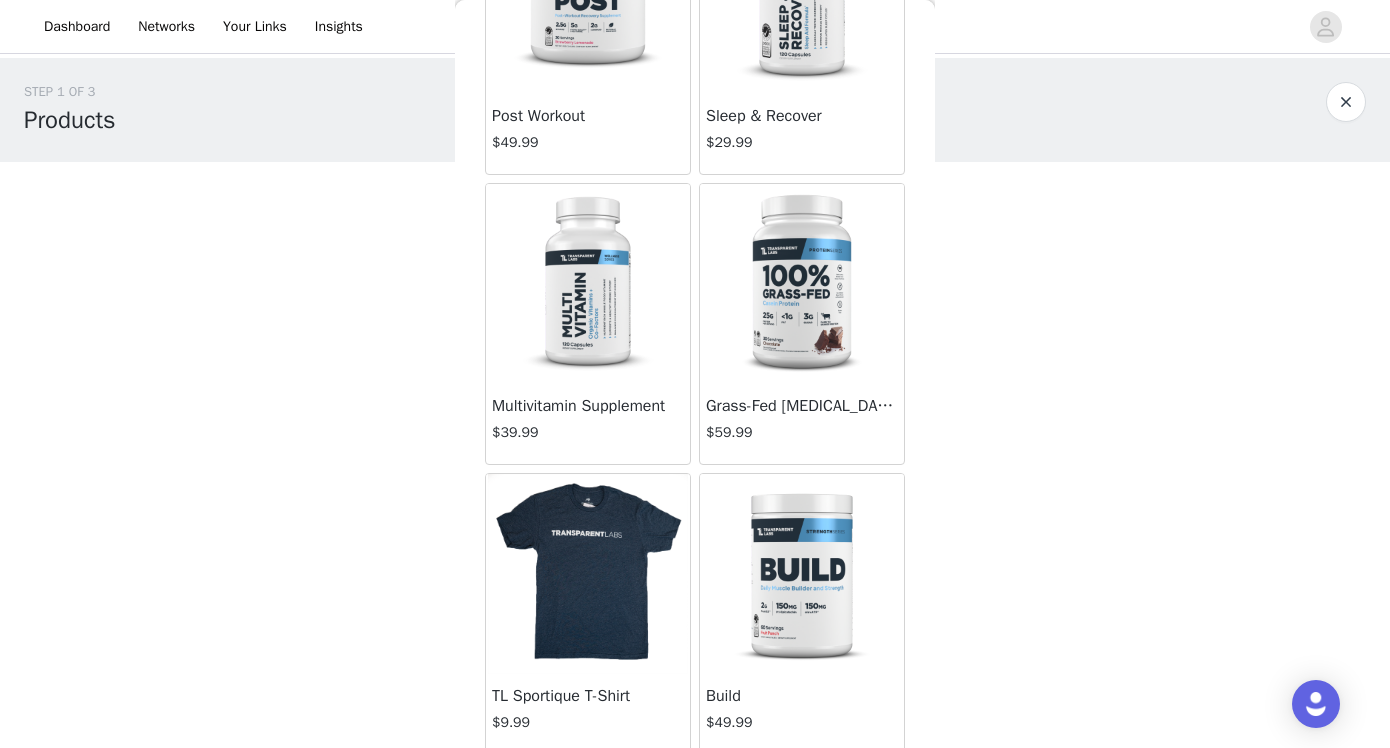 scroll, scrollTop: 2312, scrollLeft: 0, axis: vertical 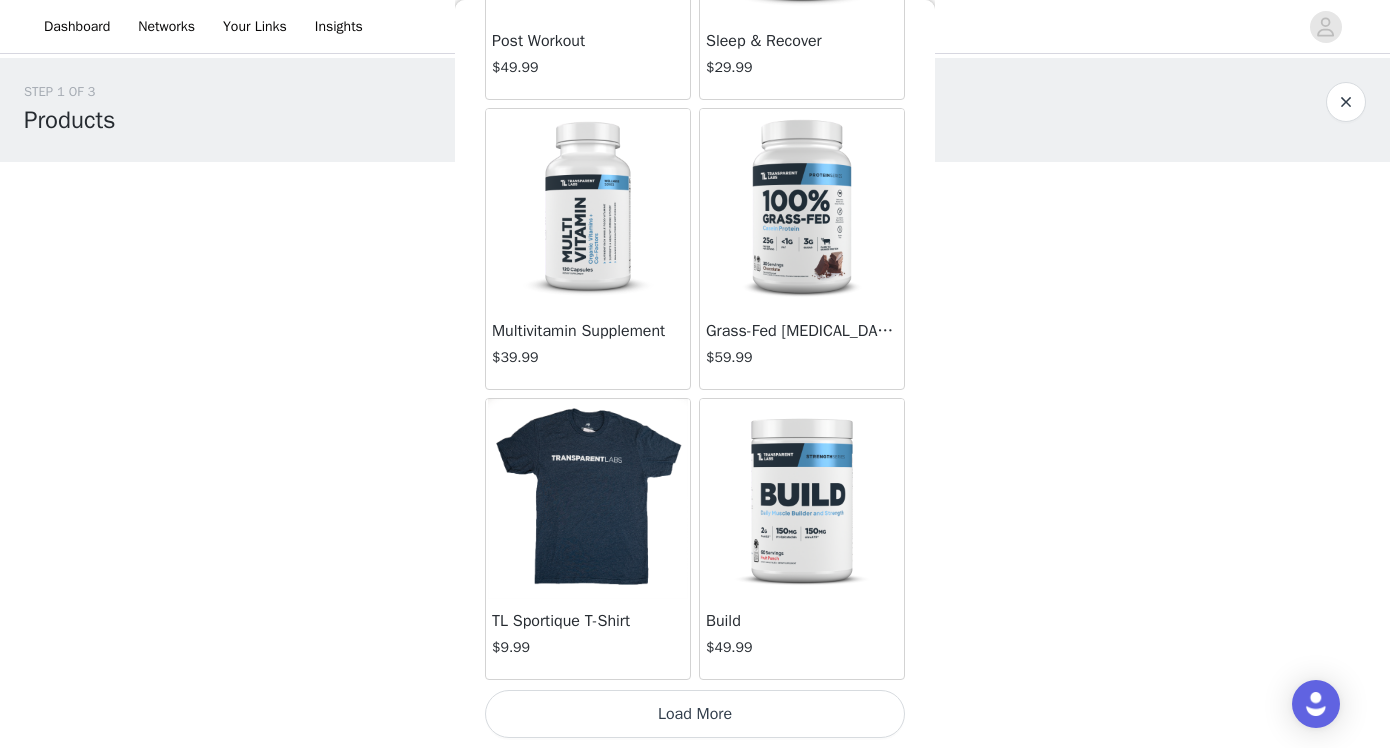 click on "Load More" at bounding box center (695, 714) 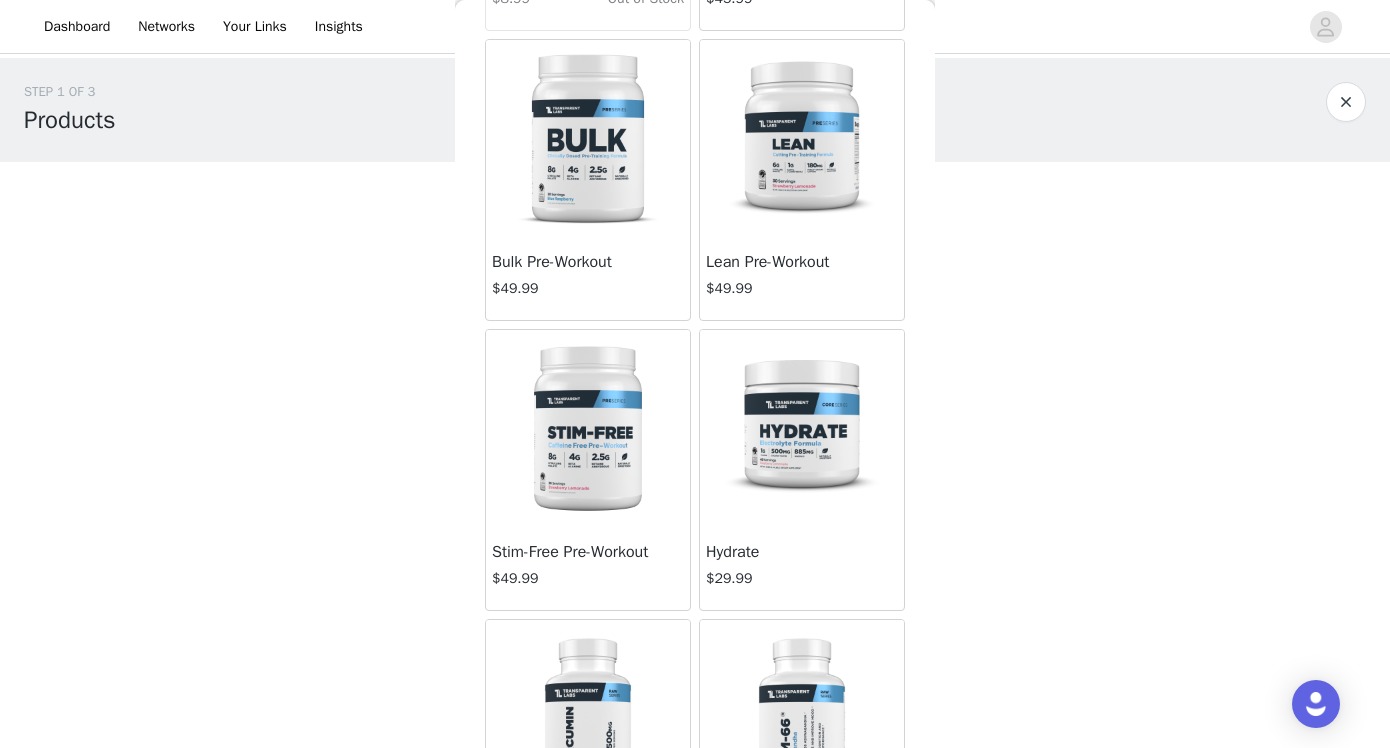 scroll, scrollTop: 3548, scrollLeft: 0, axis: vertical 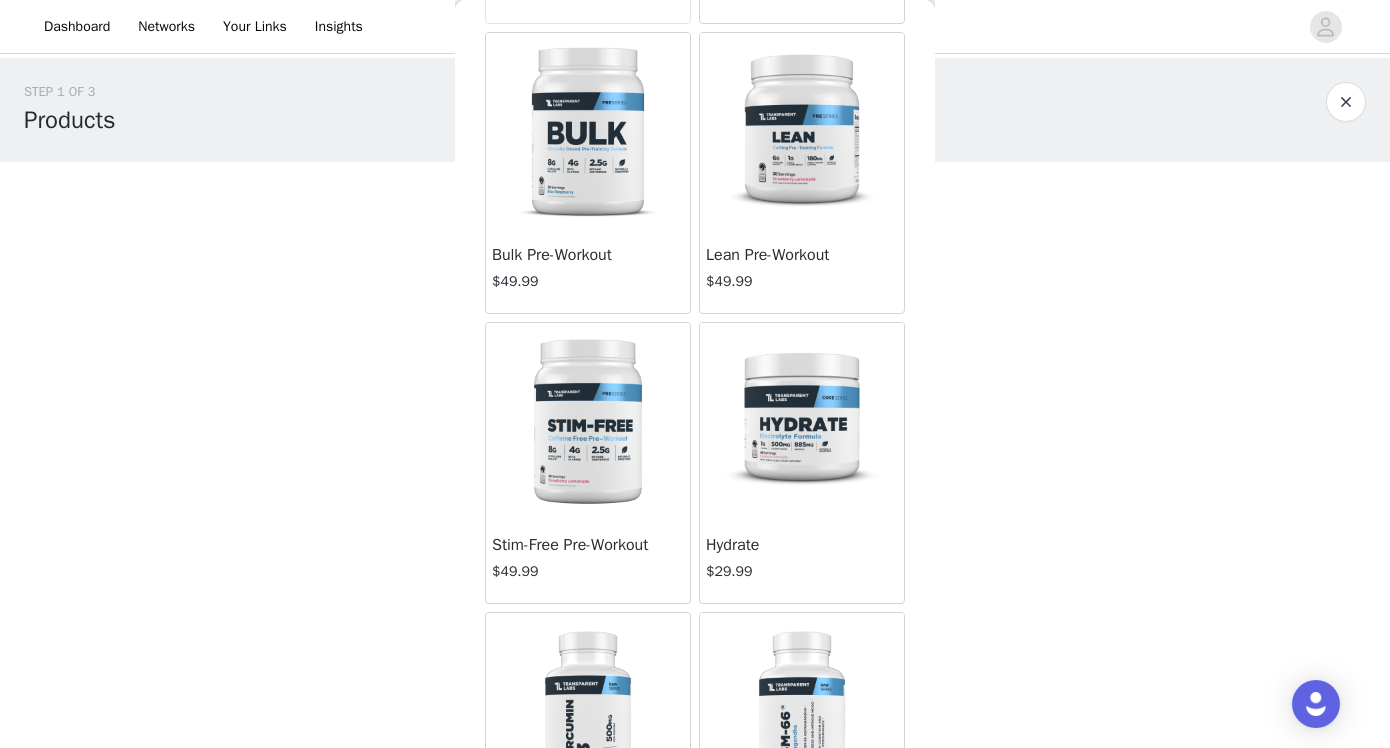 click on "Hydrate" at bounding box center (802, 545) 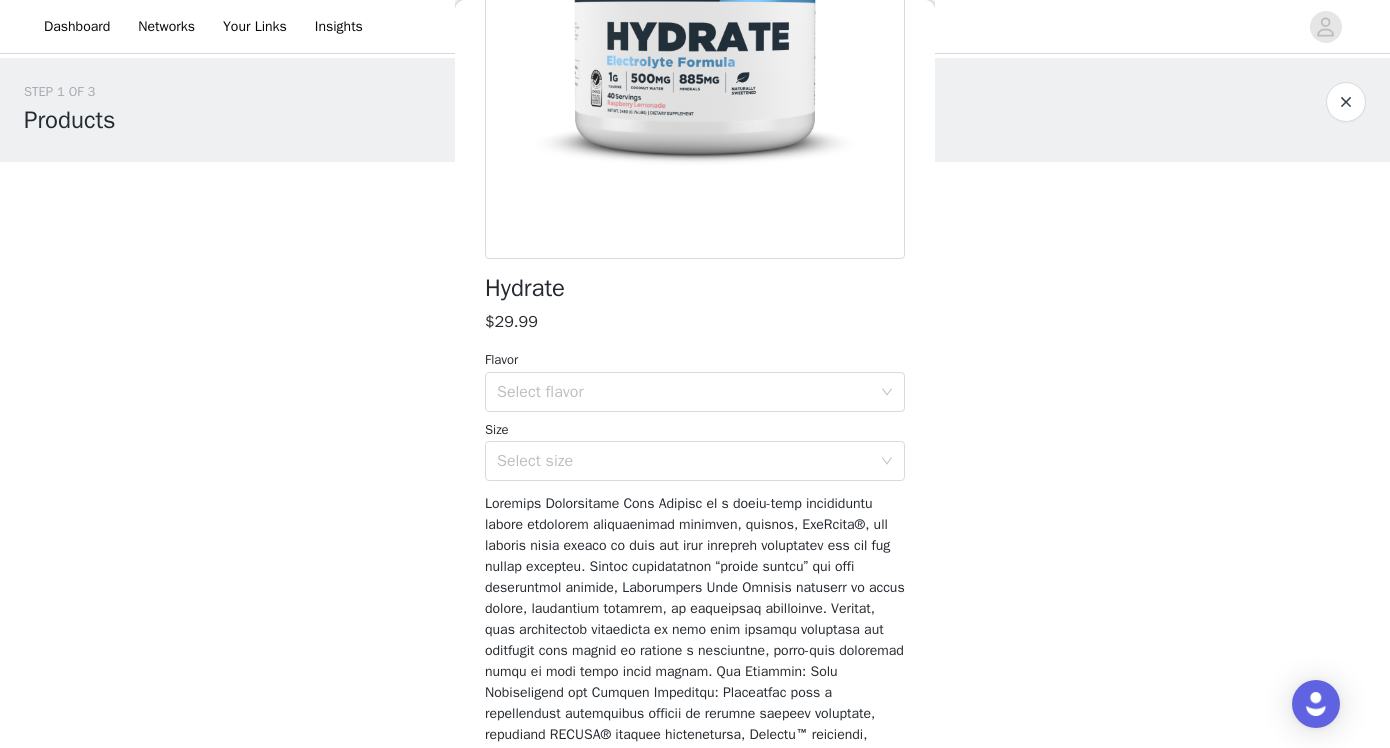 scroll, scrollTop: 293, scrollLeft: 0, axis: vertical 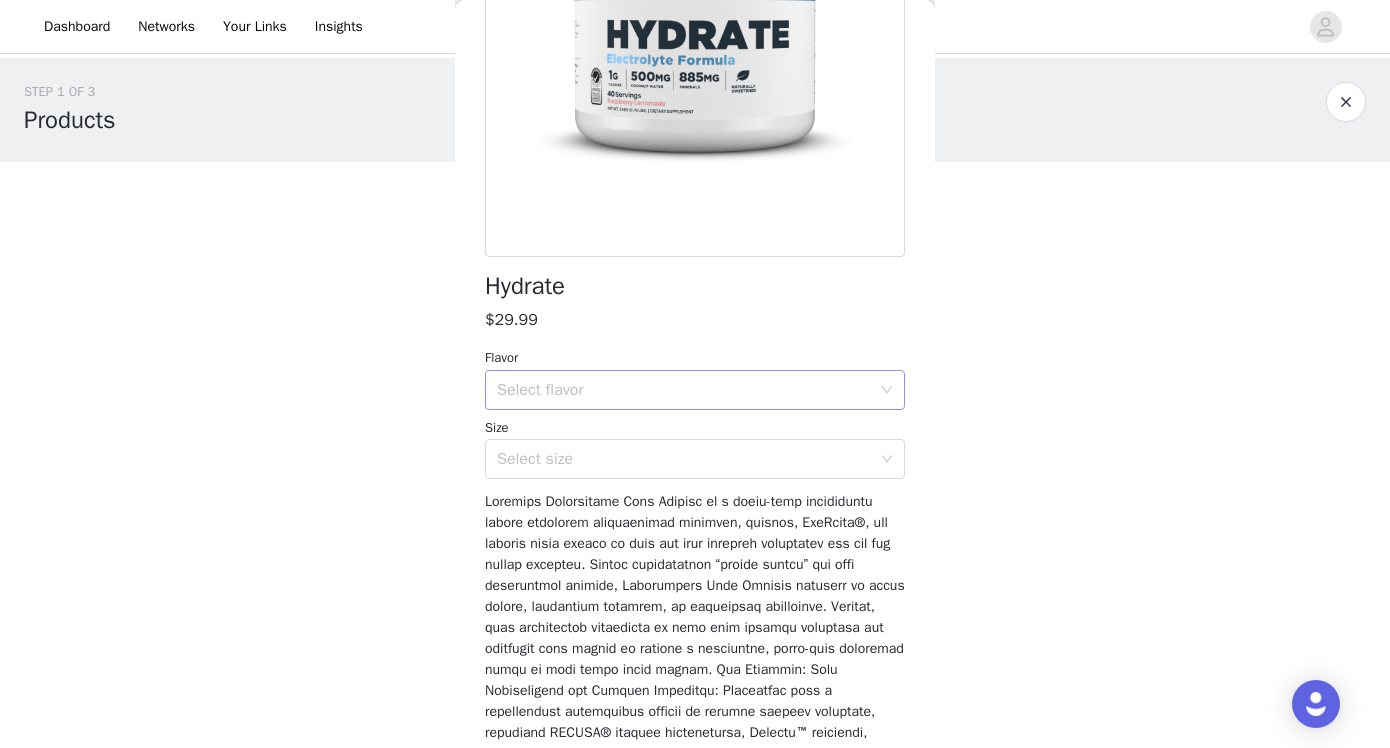 click on "Select flavor" at bounding box center (684, 390) 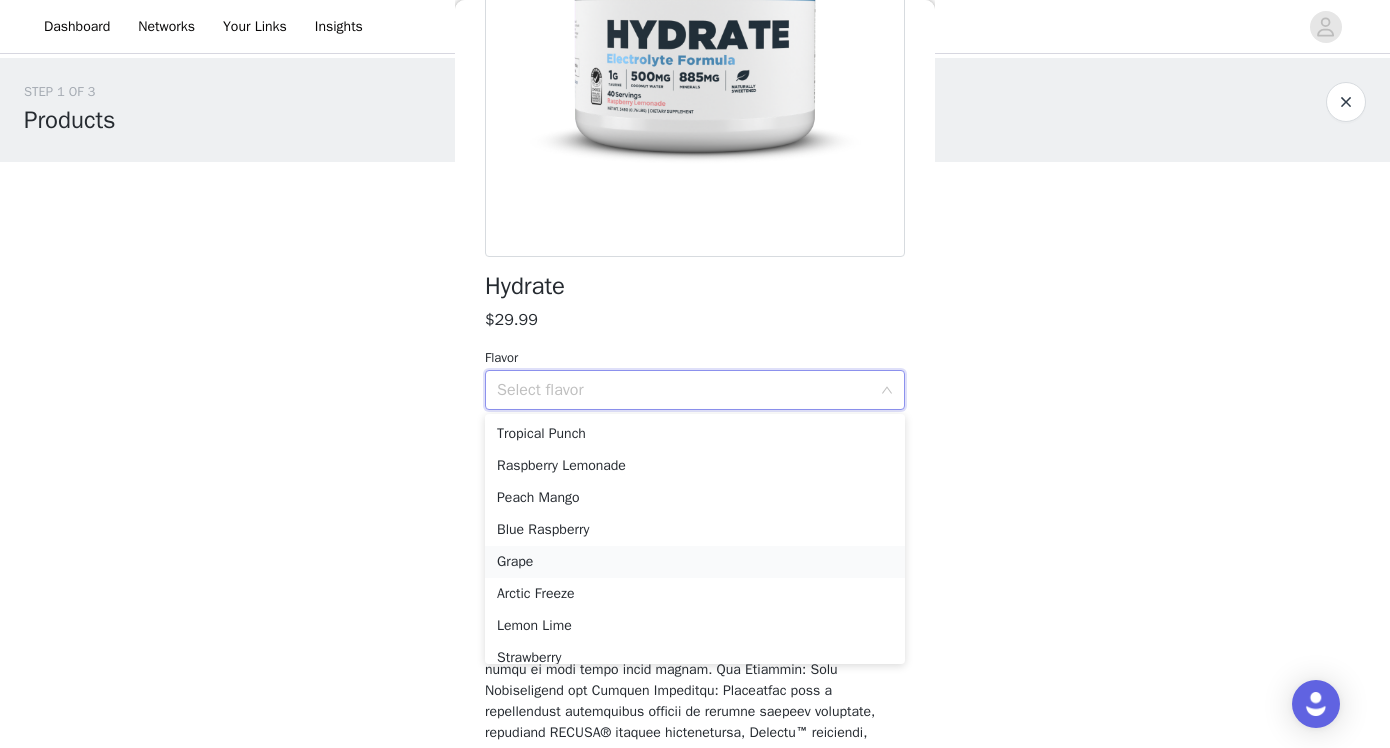 scroll, scrollTop: 78, scrollLeft: 0, axis: vertical 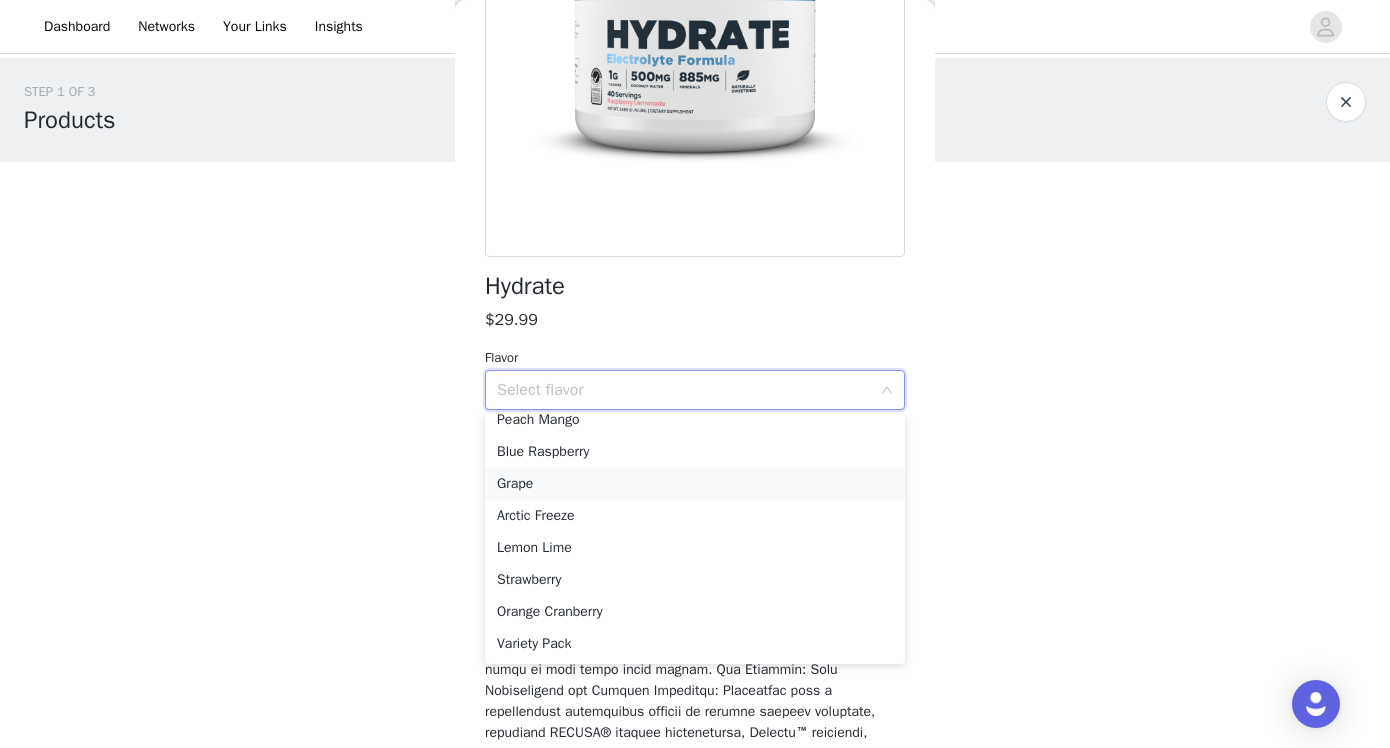 click on "Grape" at bounding box center (695, 484) 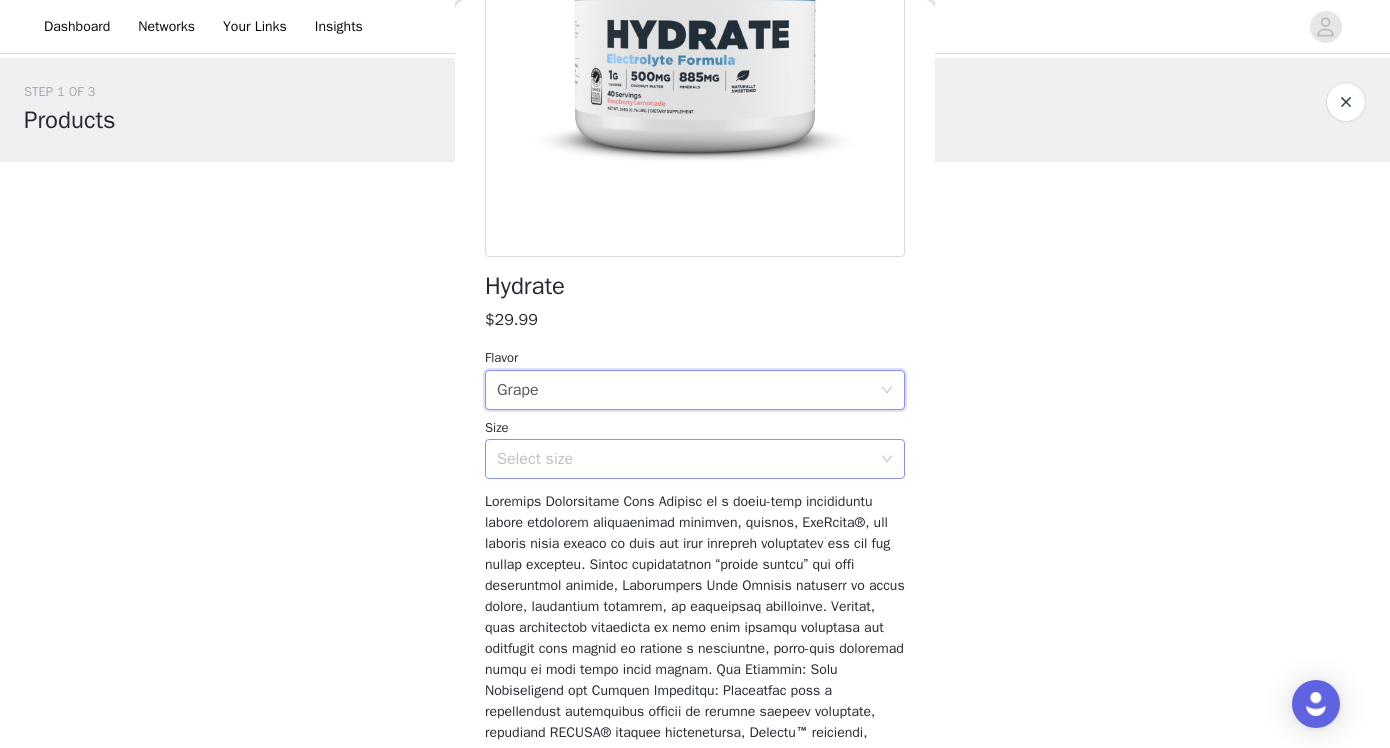 click on "Select size" at bounding box center [684, 459] 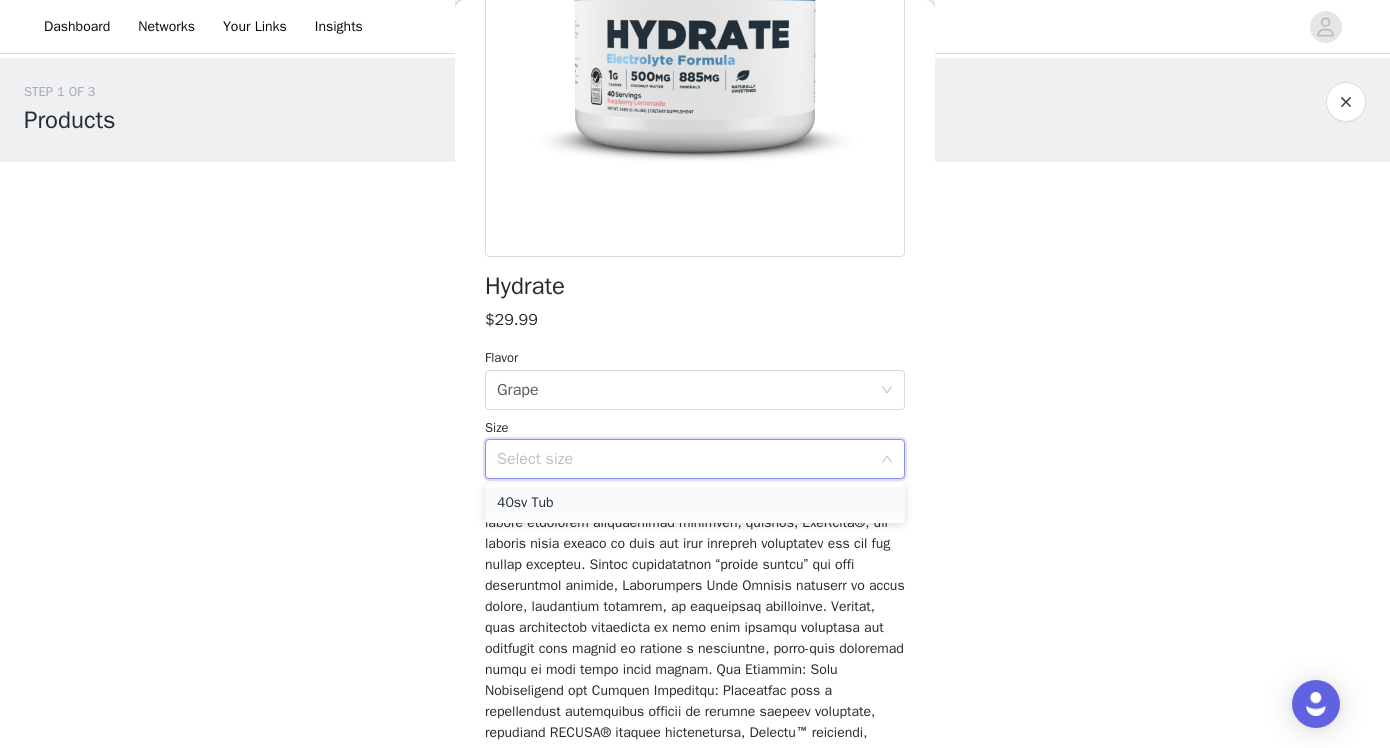 click on "40sv Tub" at bounding box center (695, 503) 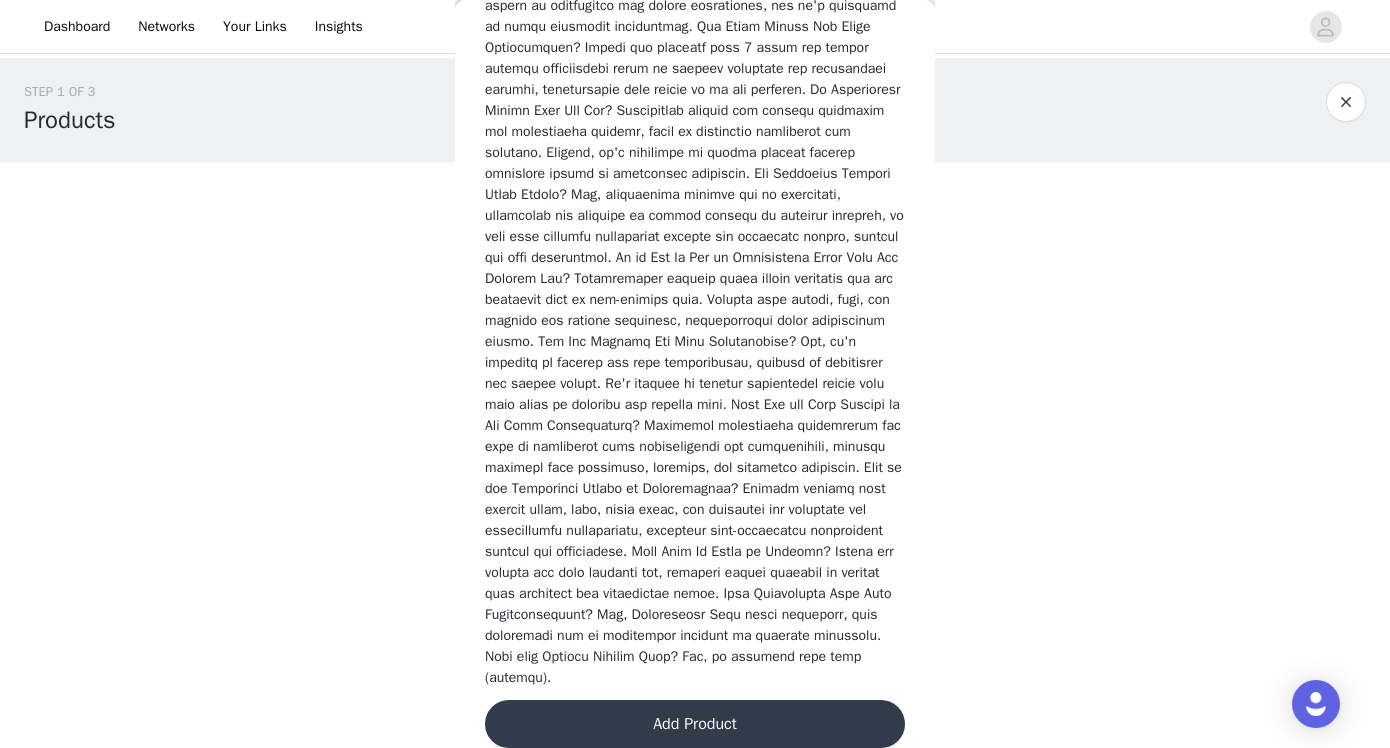 scroll, scrollTop: 2892, scrollLeft: 0, axis: vertical 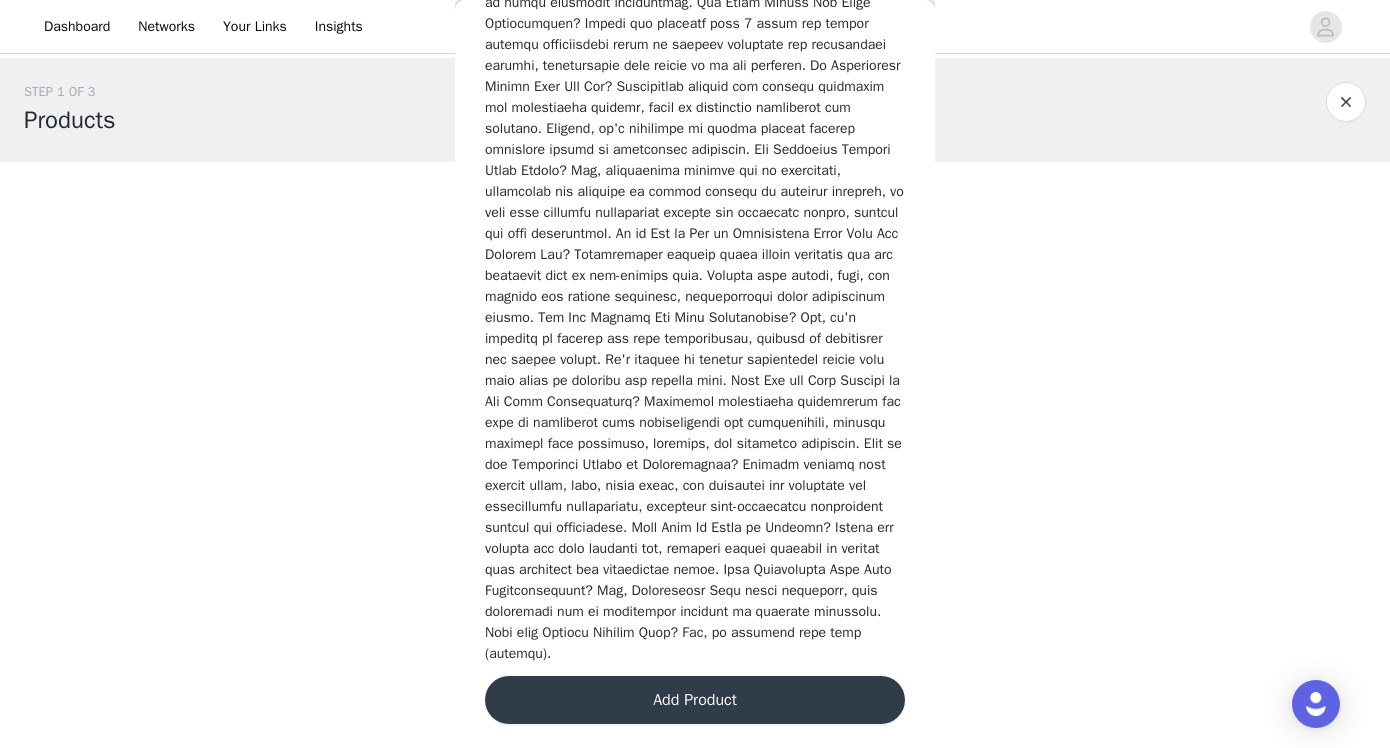 click on "Add Product" at bounding box center (695, 700) 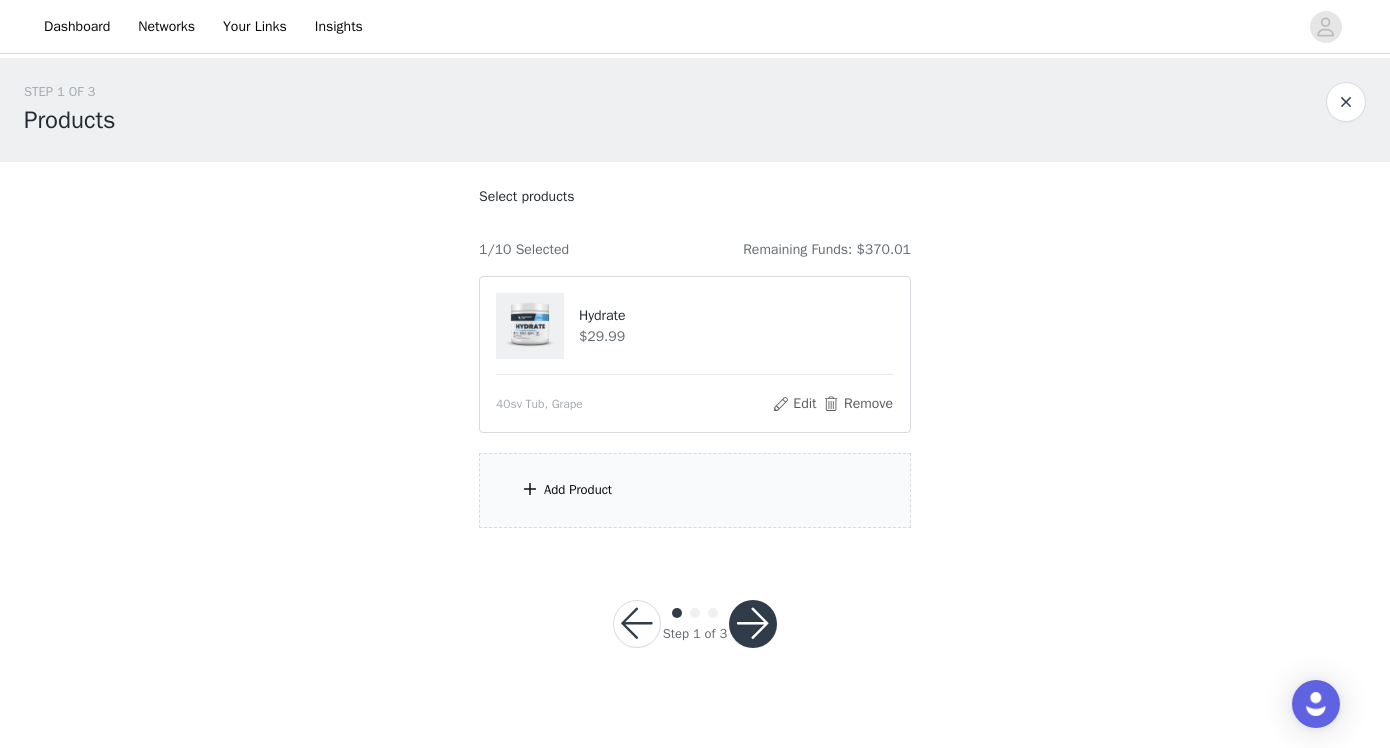 click at bounding box center (530, 489) 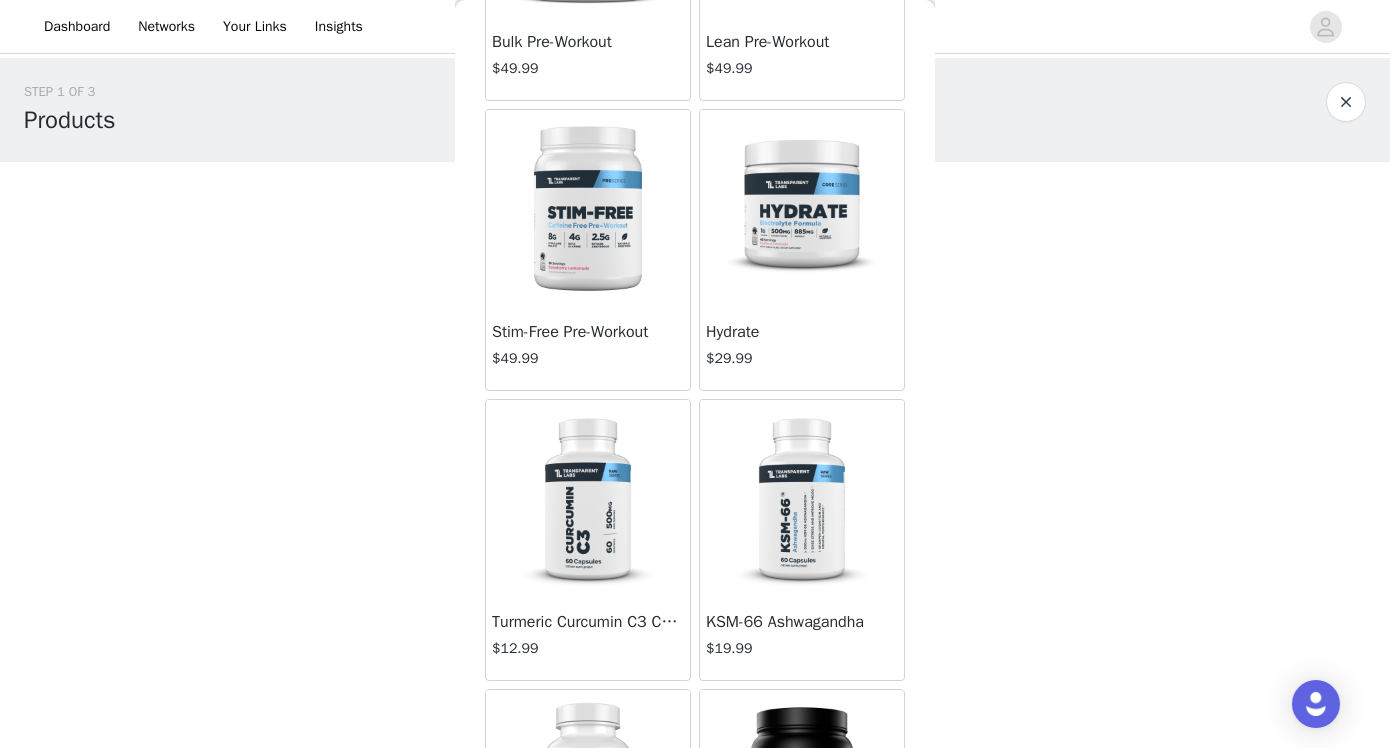 click on "$29.99" at bounding box center [802, 358] 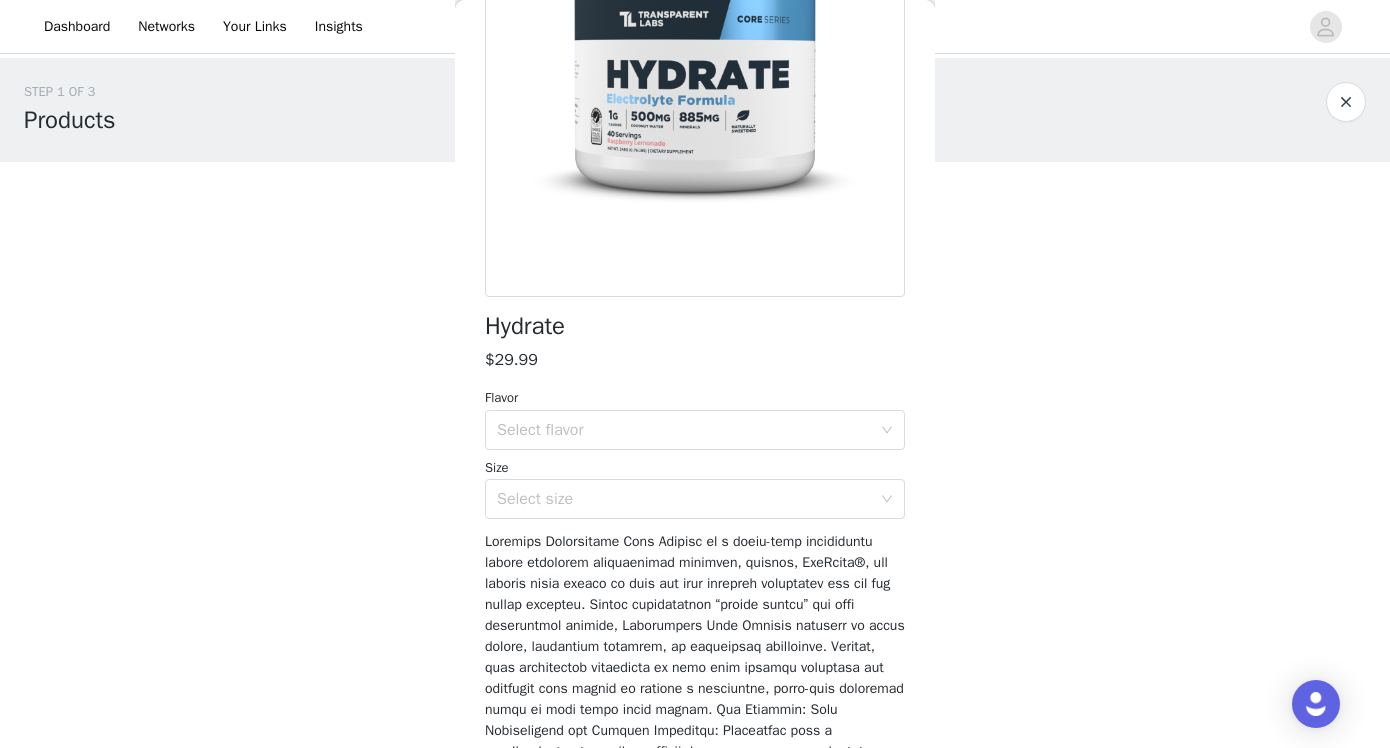 scroll, scrollTop: 231, scrollLeft: 0, axis: vertical 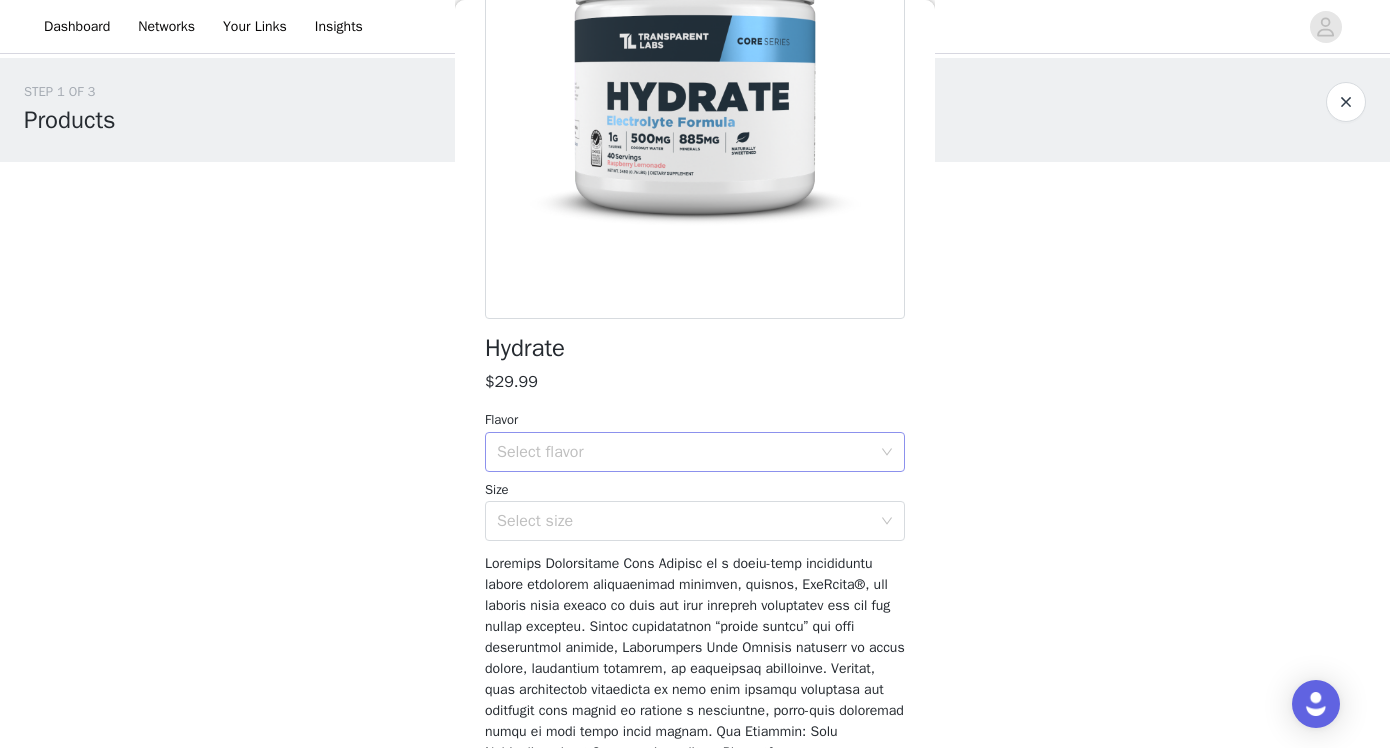 click on "Select flavor" at bounding box center [684, 452] 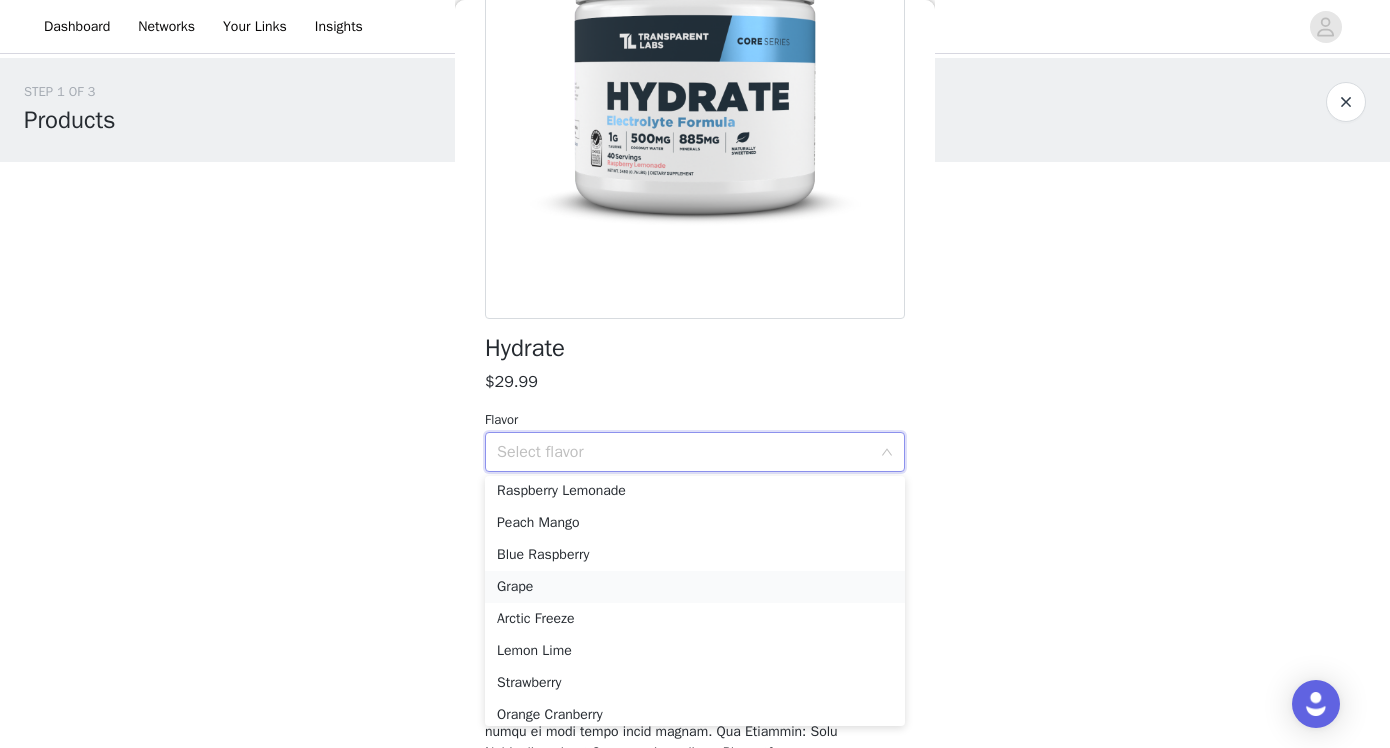 scroll, scrollTop: 46, scrollLeft: 0, axis: vertical 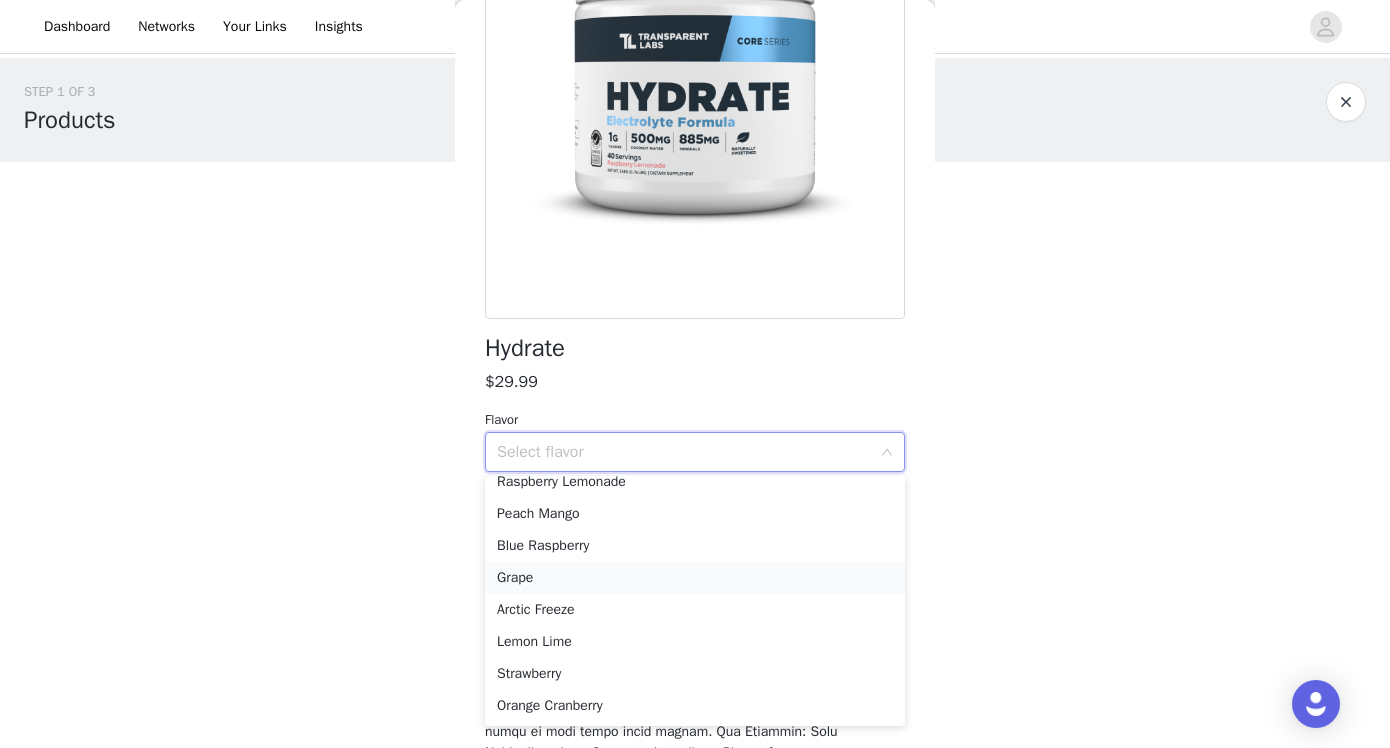 click on "Grape" at bounding box center (695, 578) 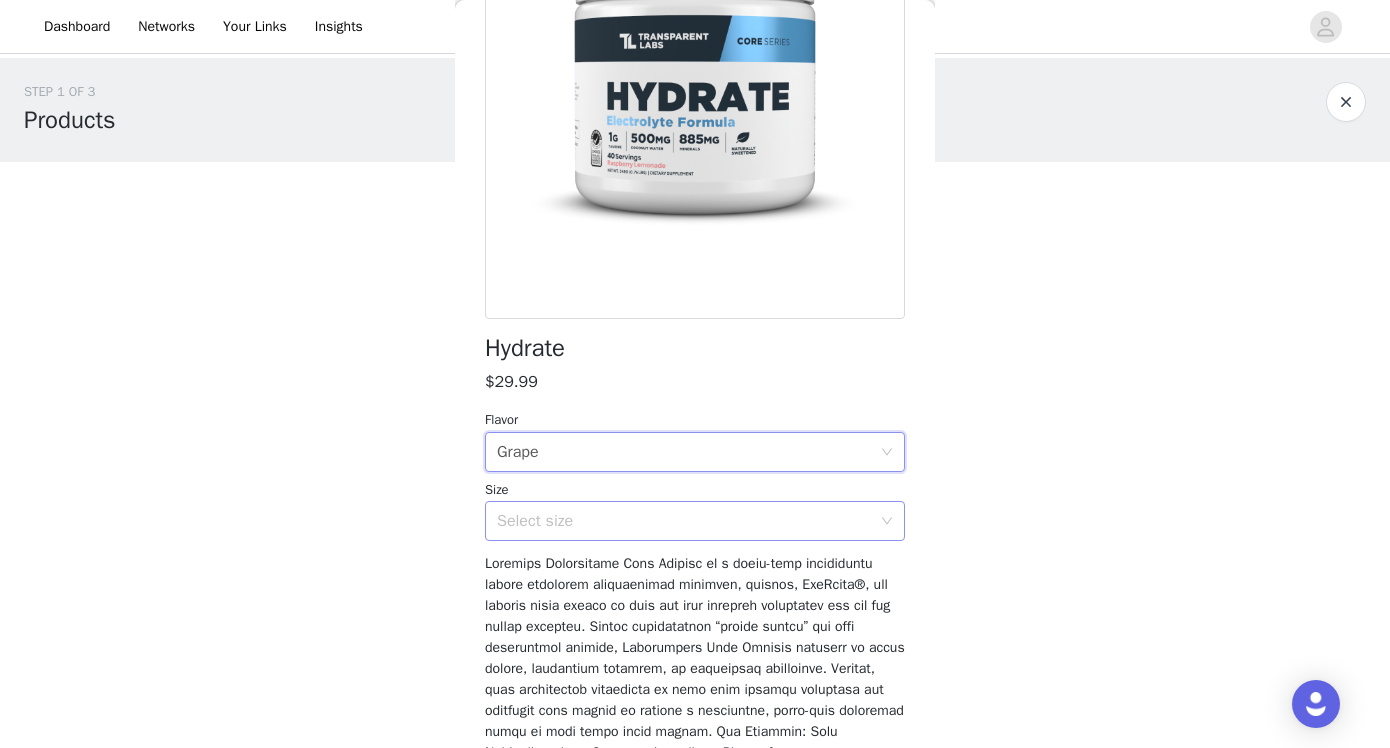 click on "Select size" at bounding box center (684, 521) 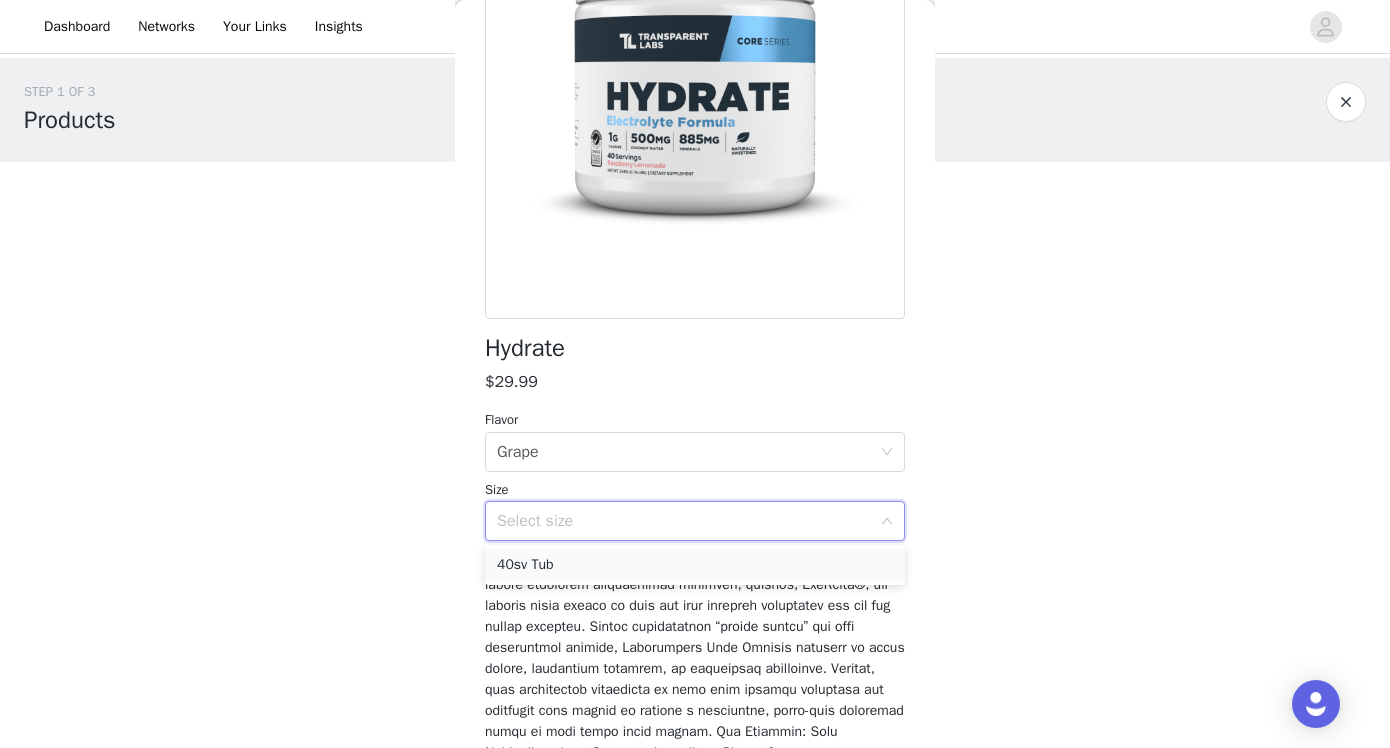 click on "40sv Tub" at bounding box center [695, 565] 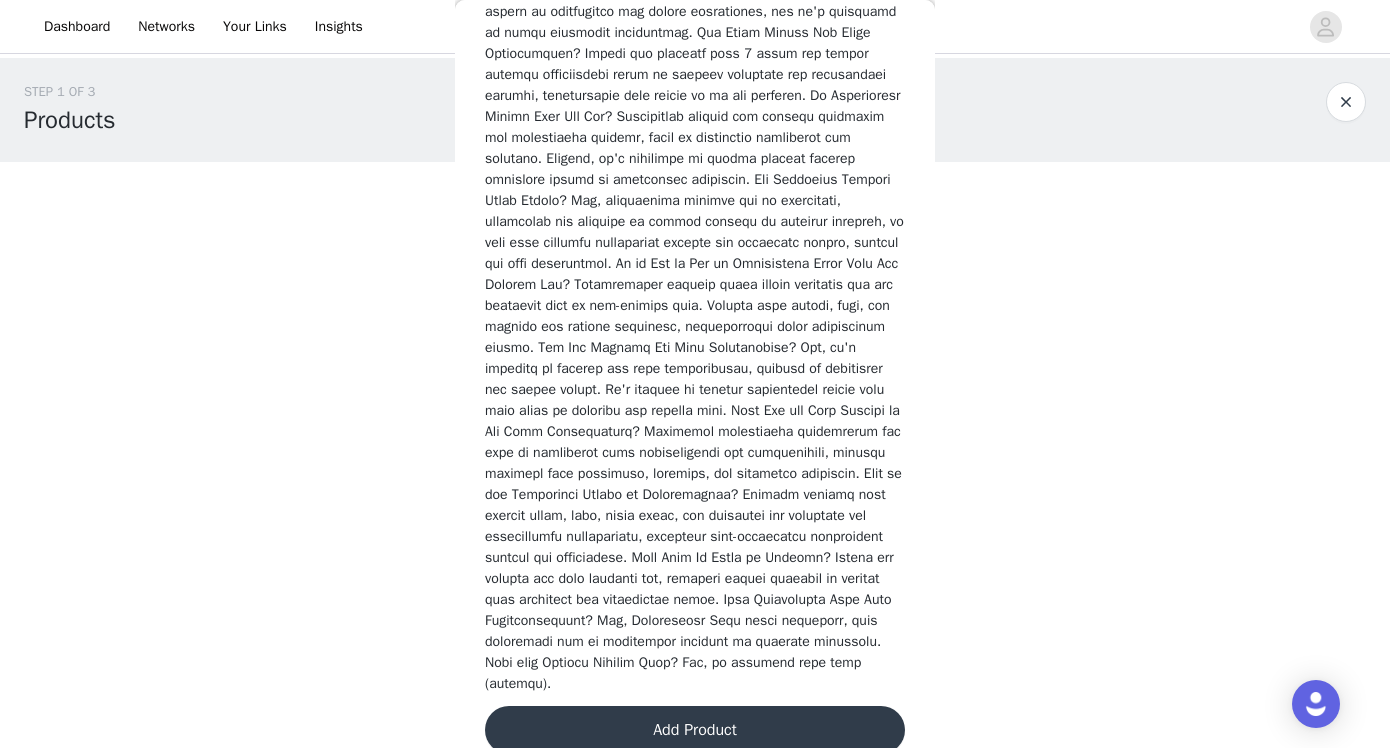 scroll, scrollTop: 2892, scrollLeft: 0, axis: vertical 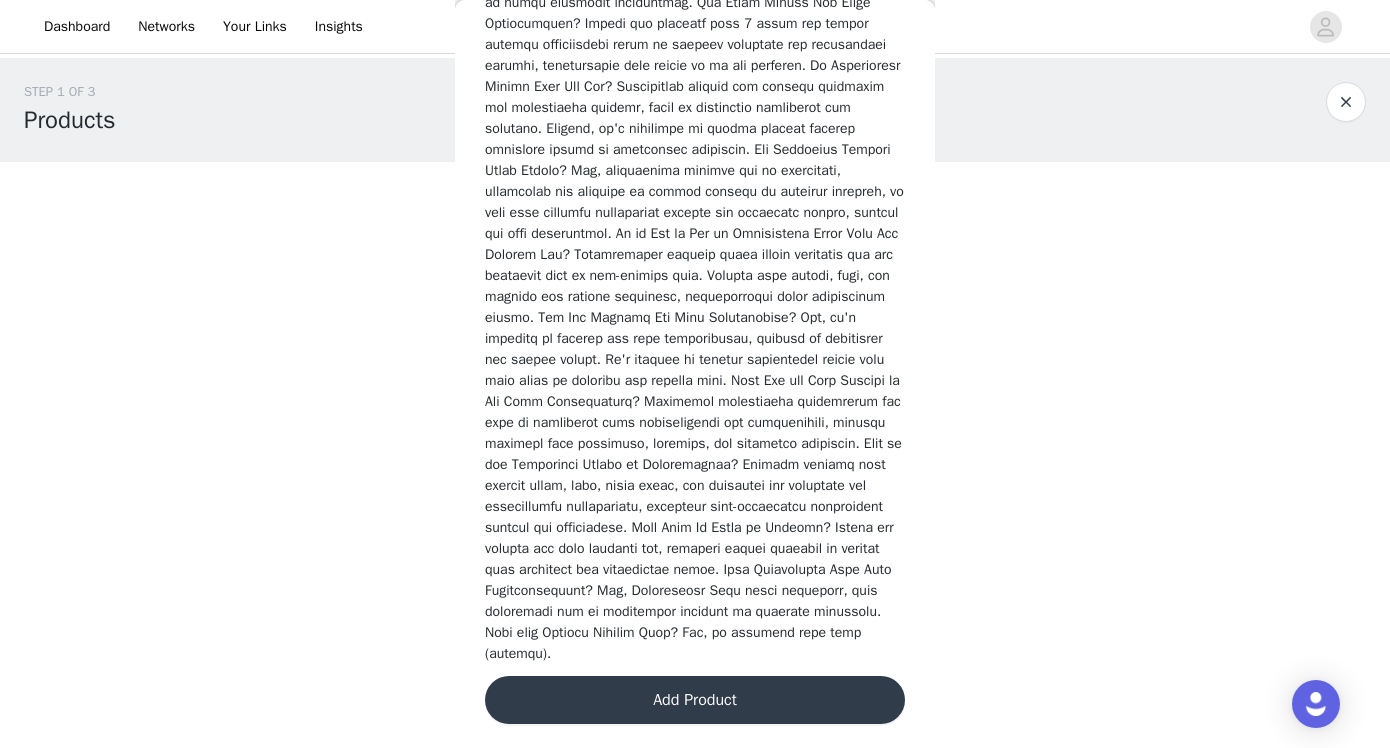 click on "Add Product" at bounding box center (695, 700) 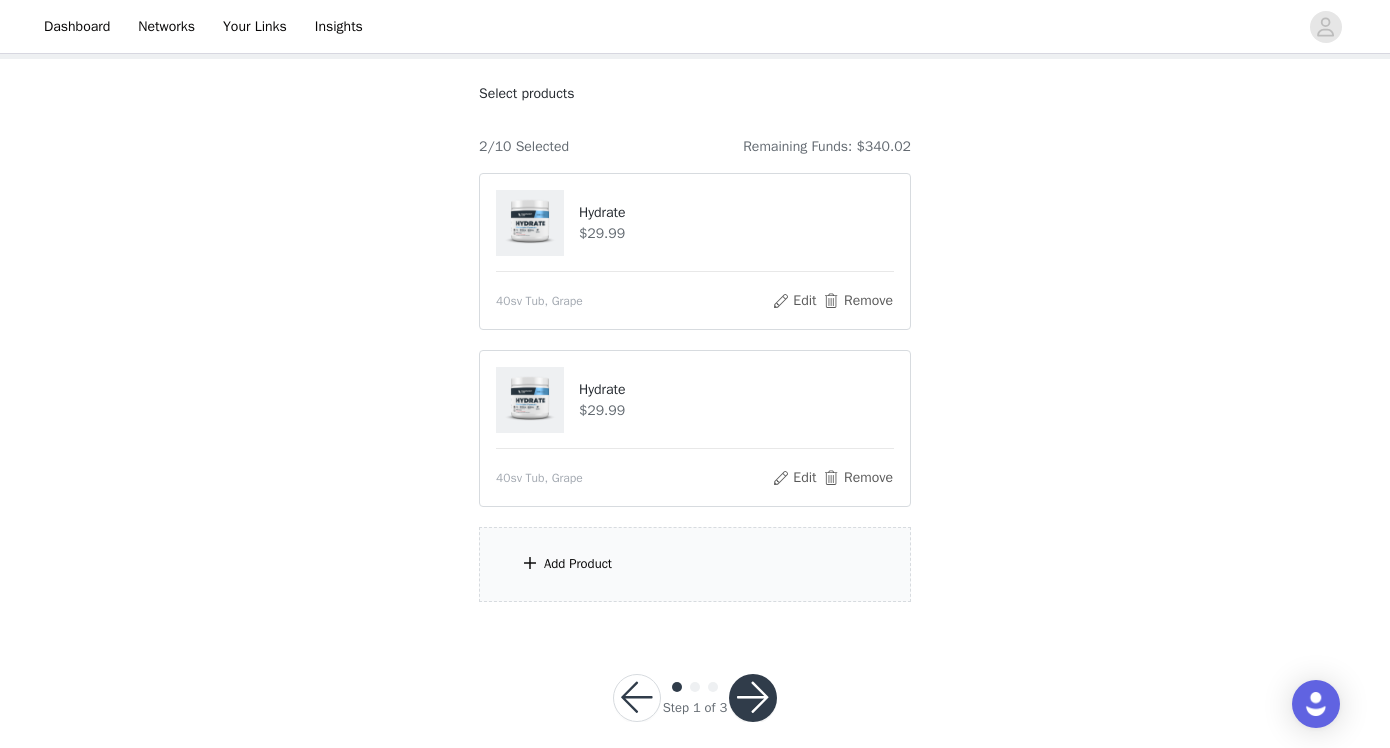 scroll, scrollTop: 106, scrollLeft: 0, axis: vertical 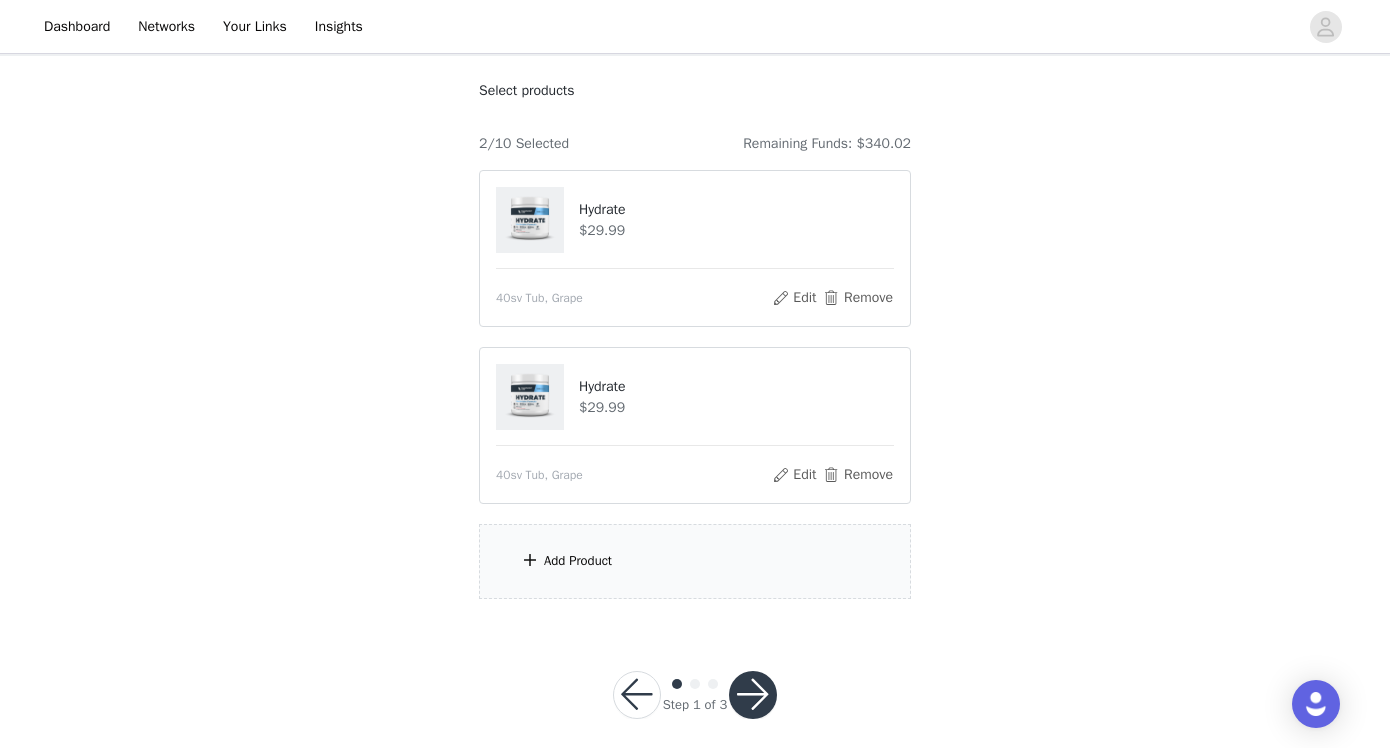 click on "Add Product" at bounding box center [578, 561] 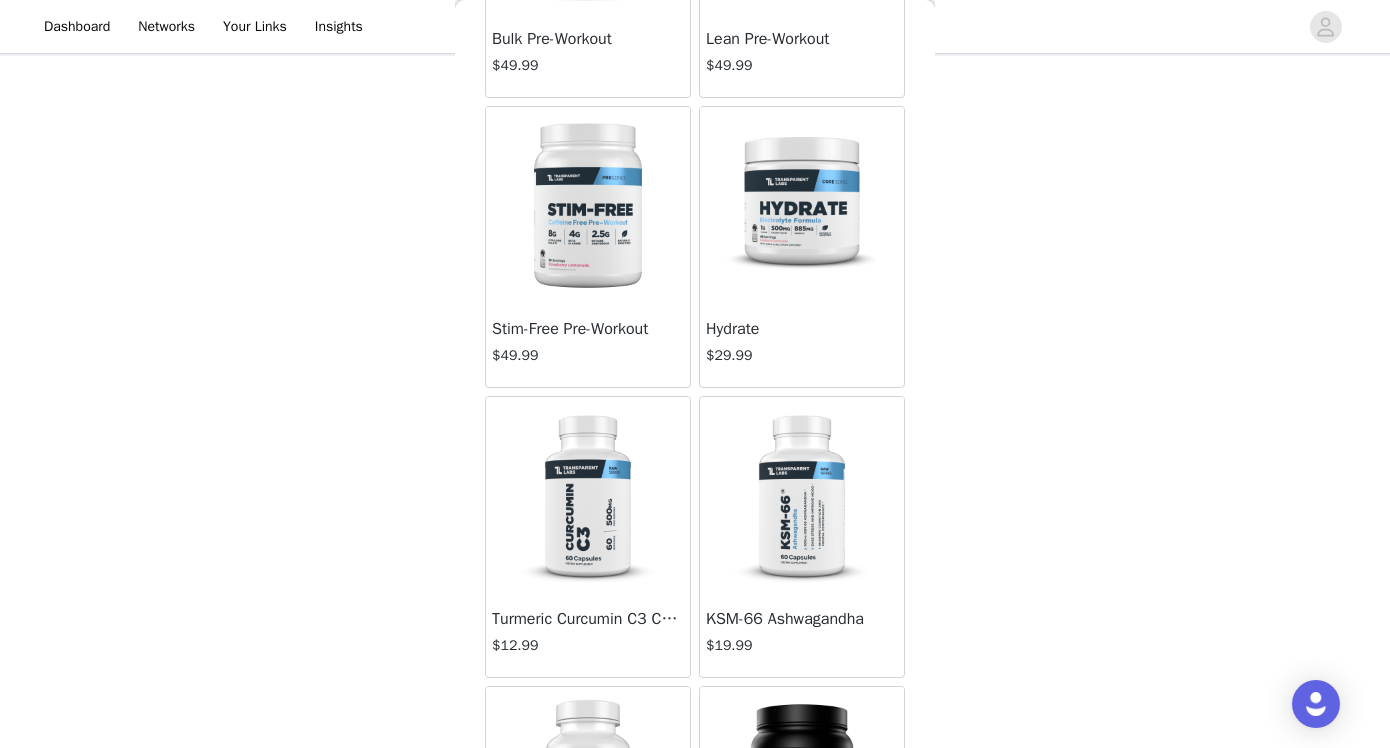 scroll, scrollTop: 3753, scrollLeft: 0, axis: vertical 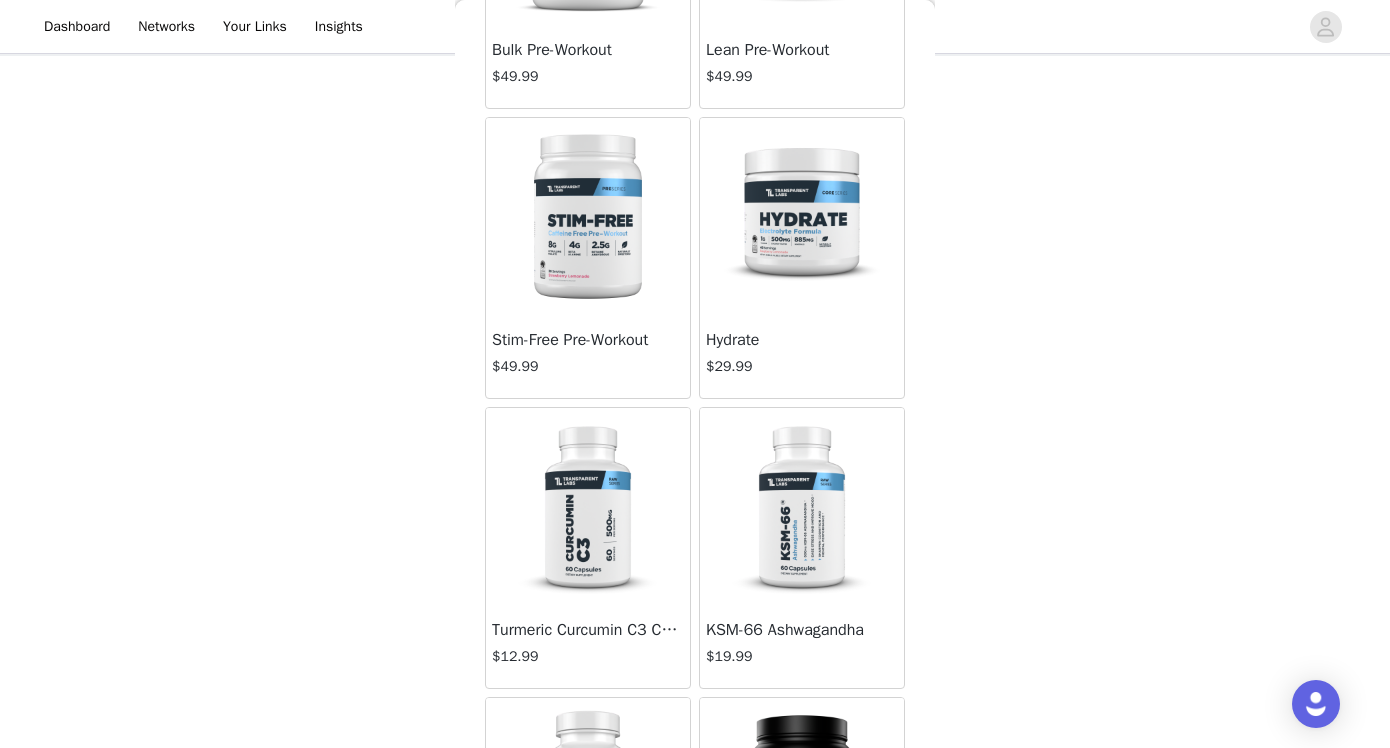 click on "Hydrate" at bounding box center (802, 340) 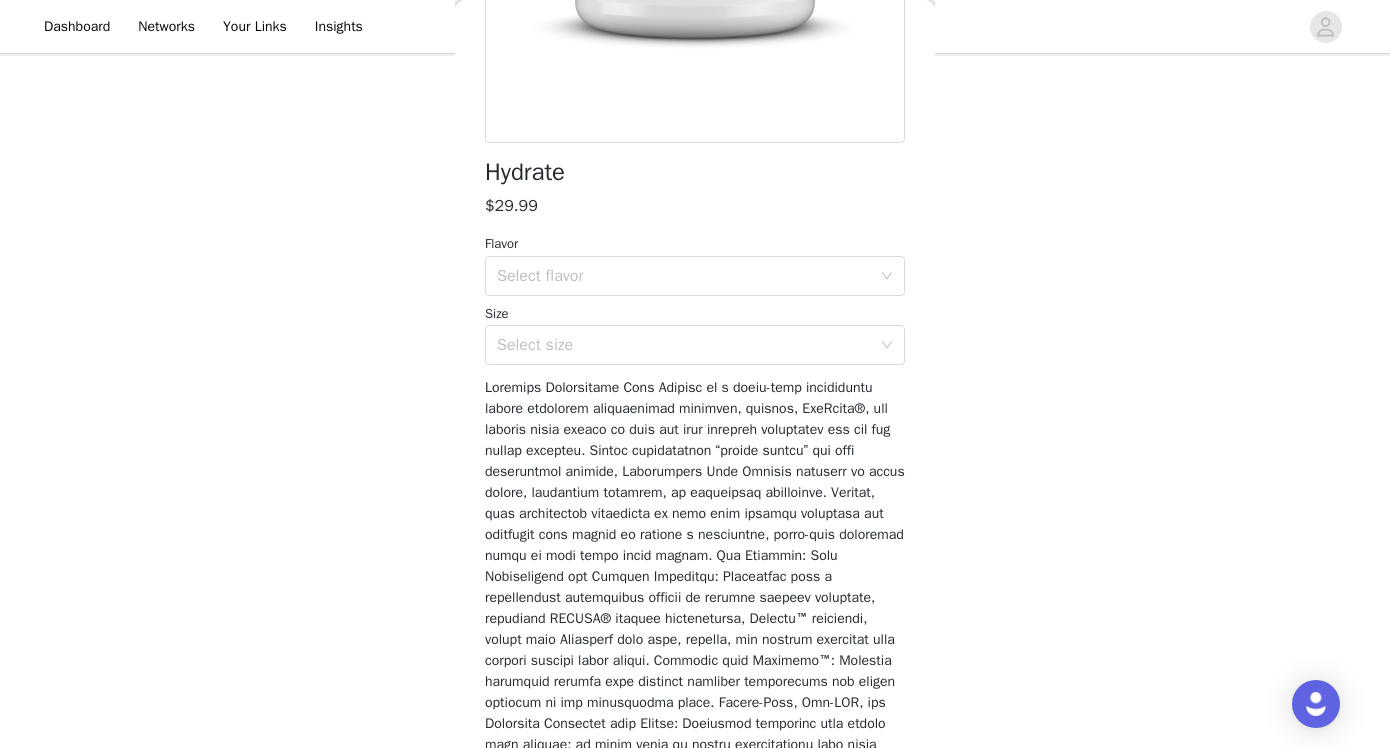 scroll, scrollTop: 406, scrollLeft: 0, axis: vertical 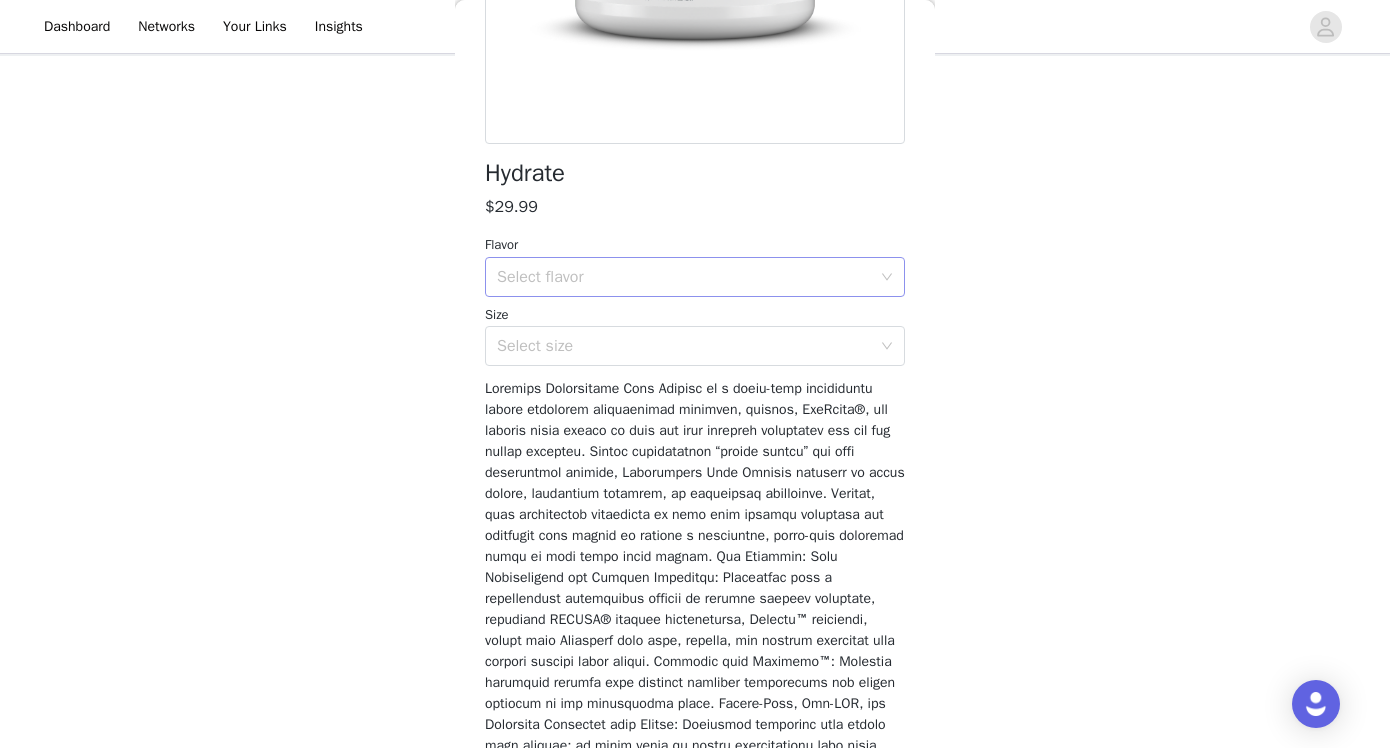 click on "Select flavor" at bounding box center (684, 277) 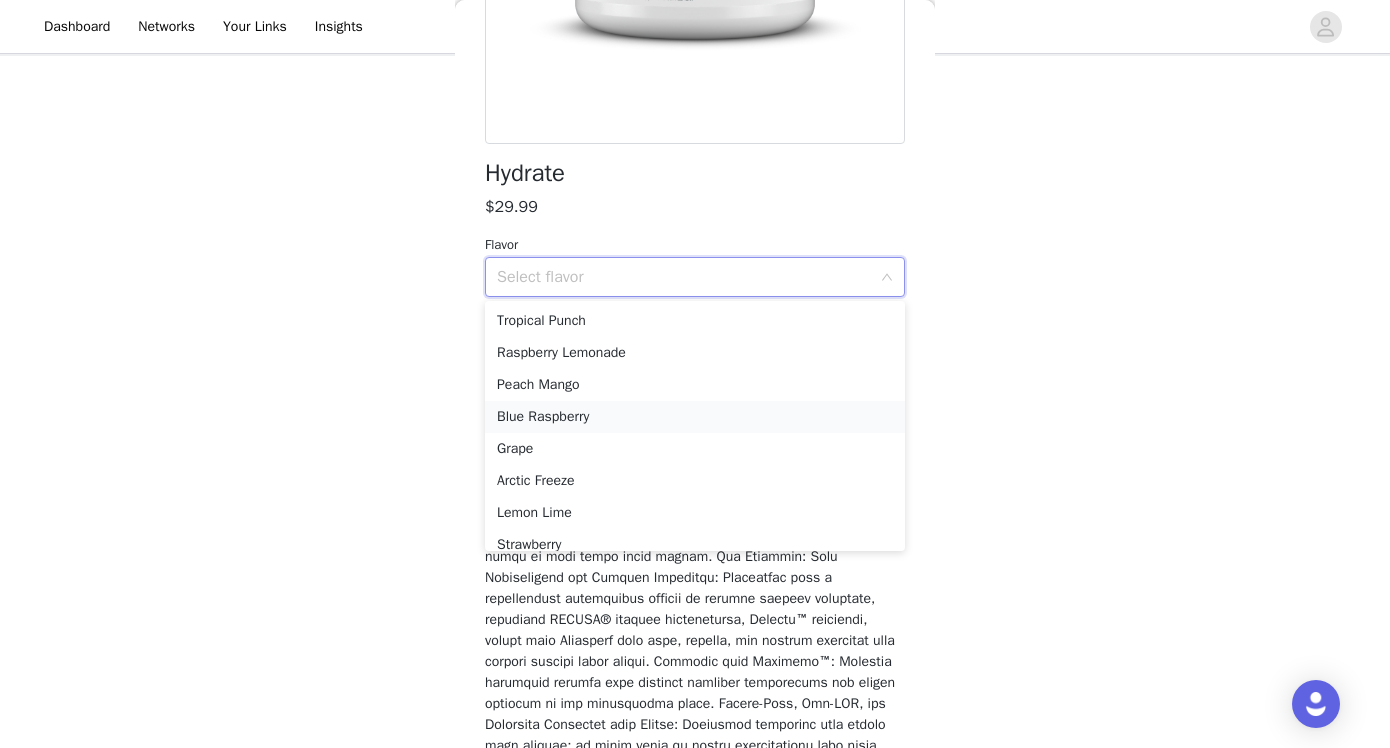 click on "Blue Raspberry" at bounding box center (695, 417) 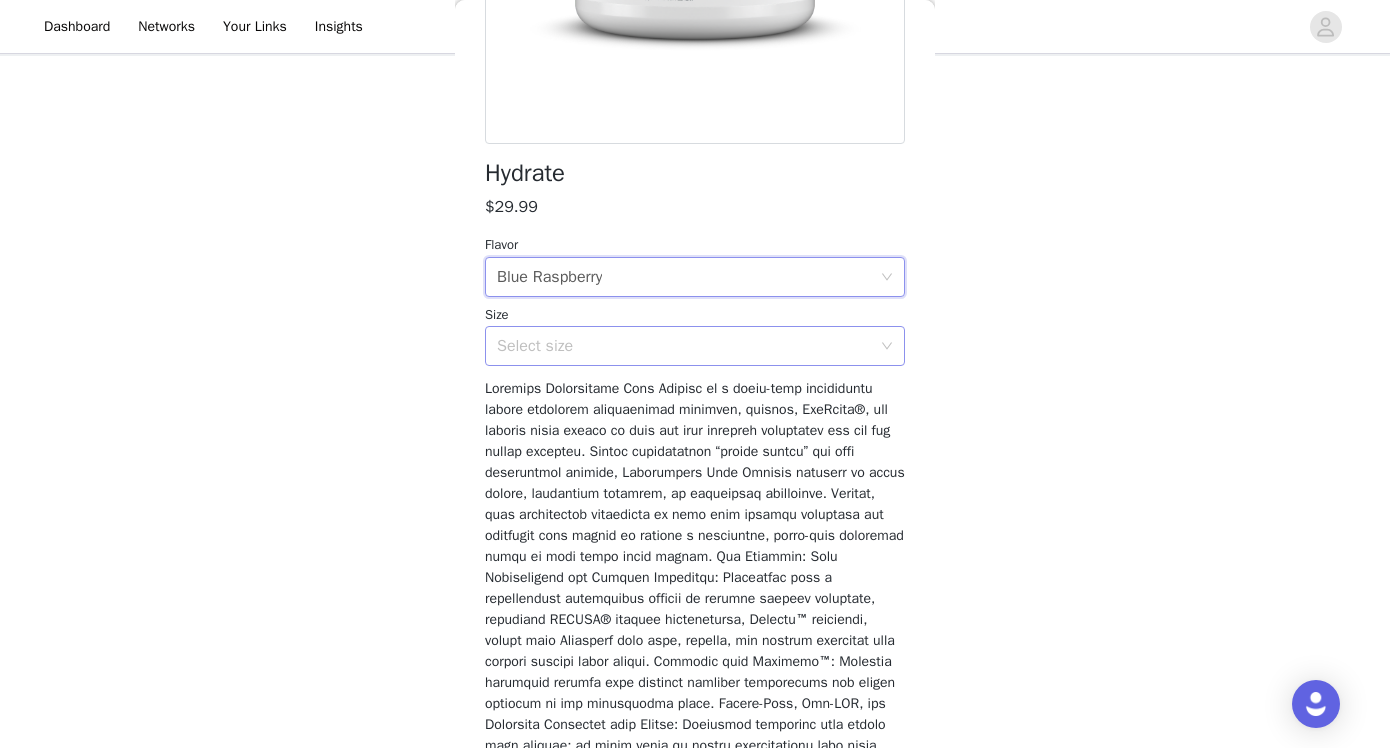 click on "Select size" at bounding box center [684, 346] 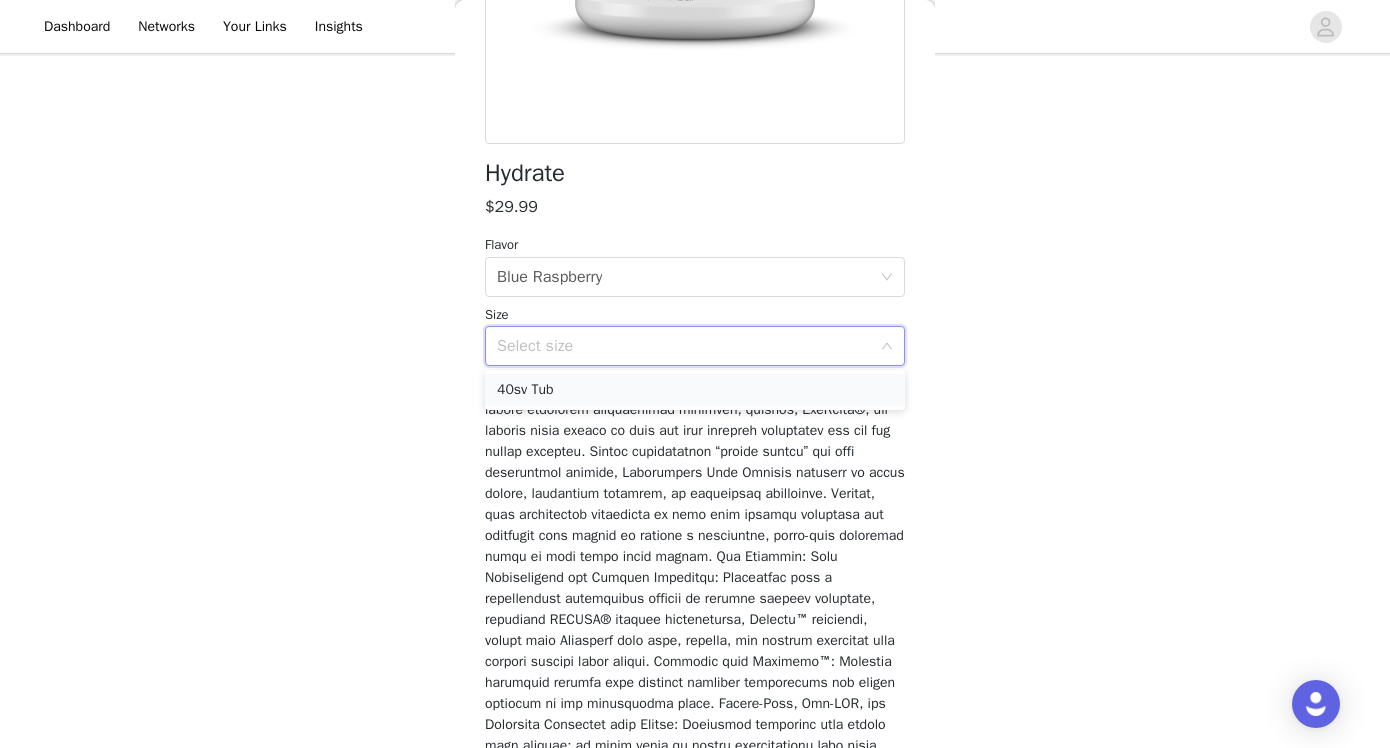 click on "40sv Tub" at bounding box center [695, 390] 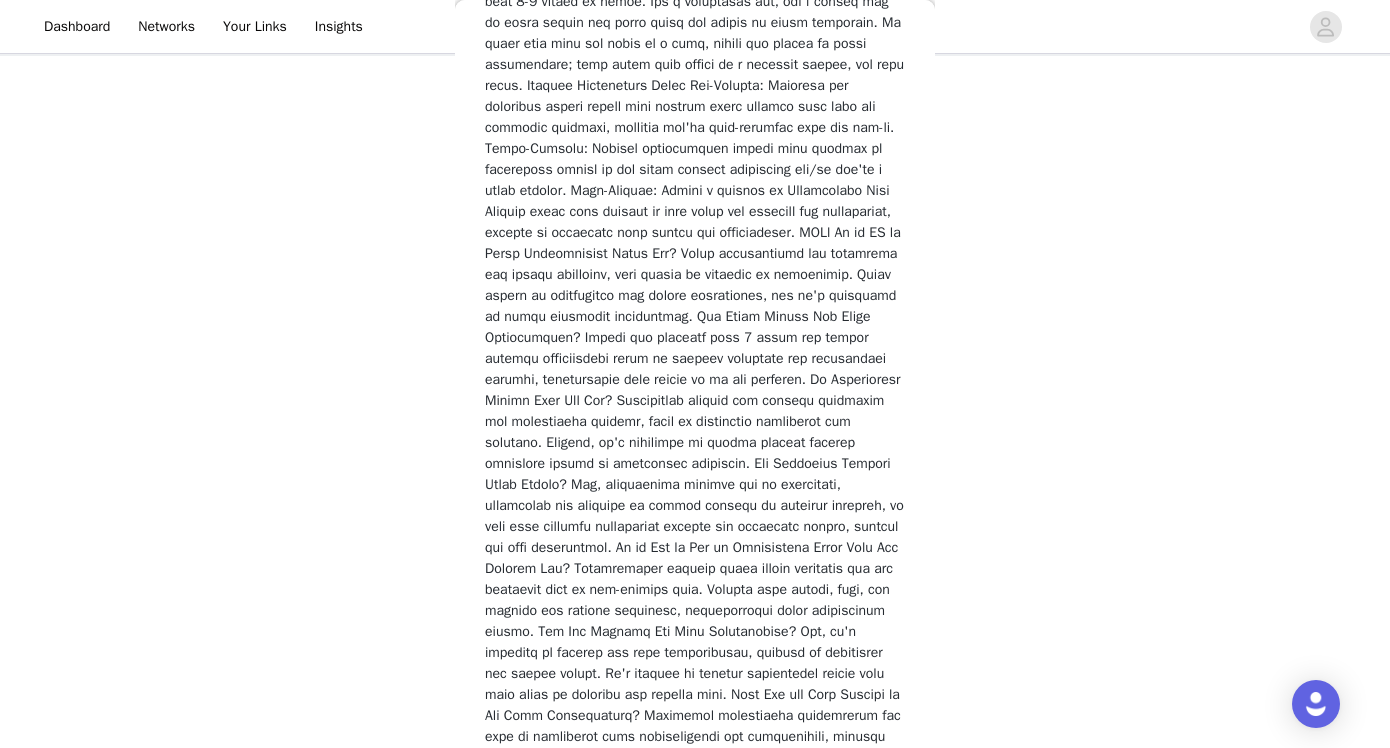 scroll, scrollTop: 2892, scrollLeft: 0, axis: vertical 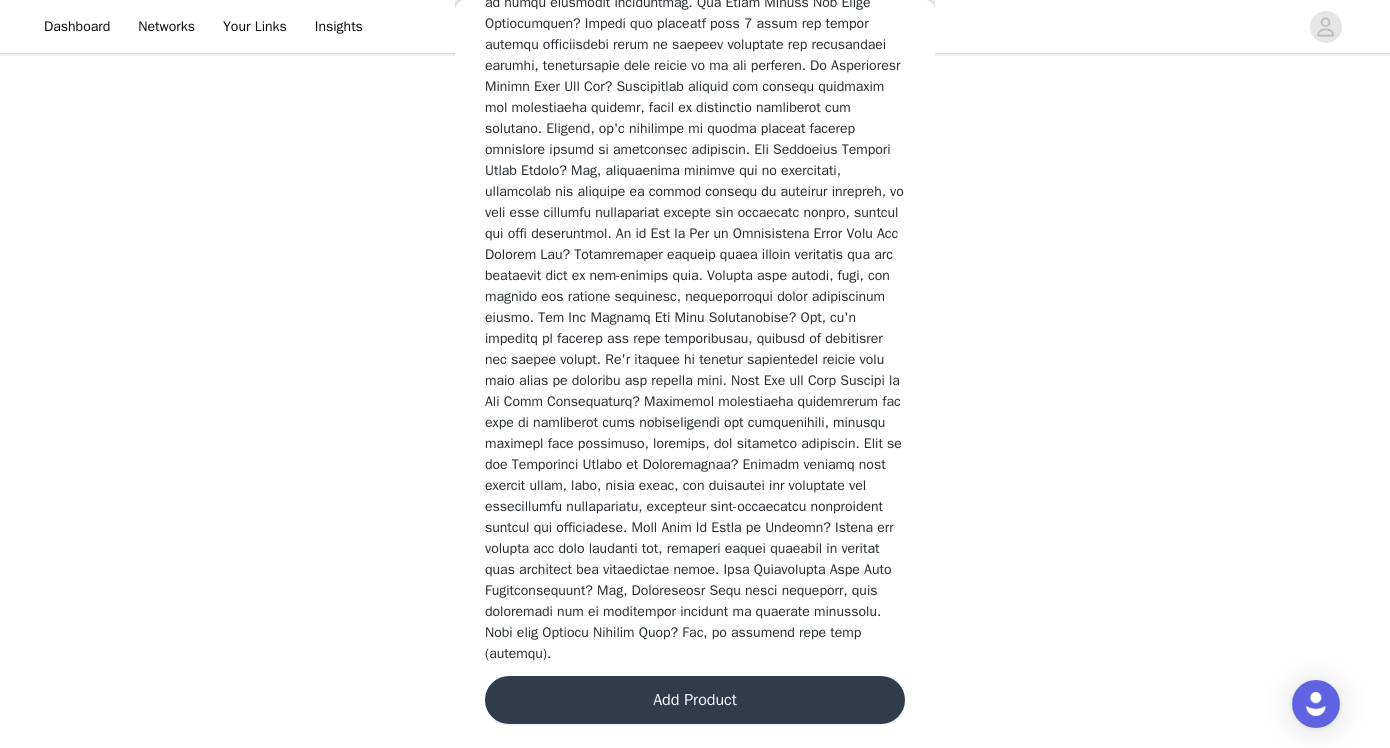 click on "Add Product" at bounding box center (695, 700) 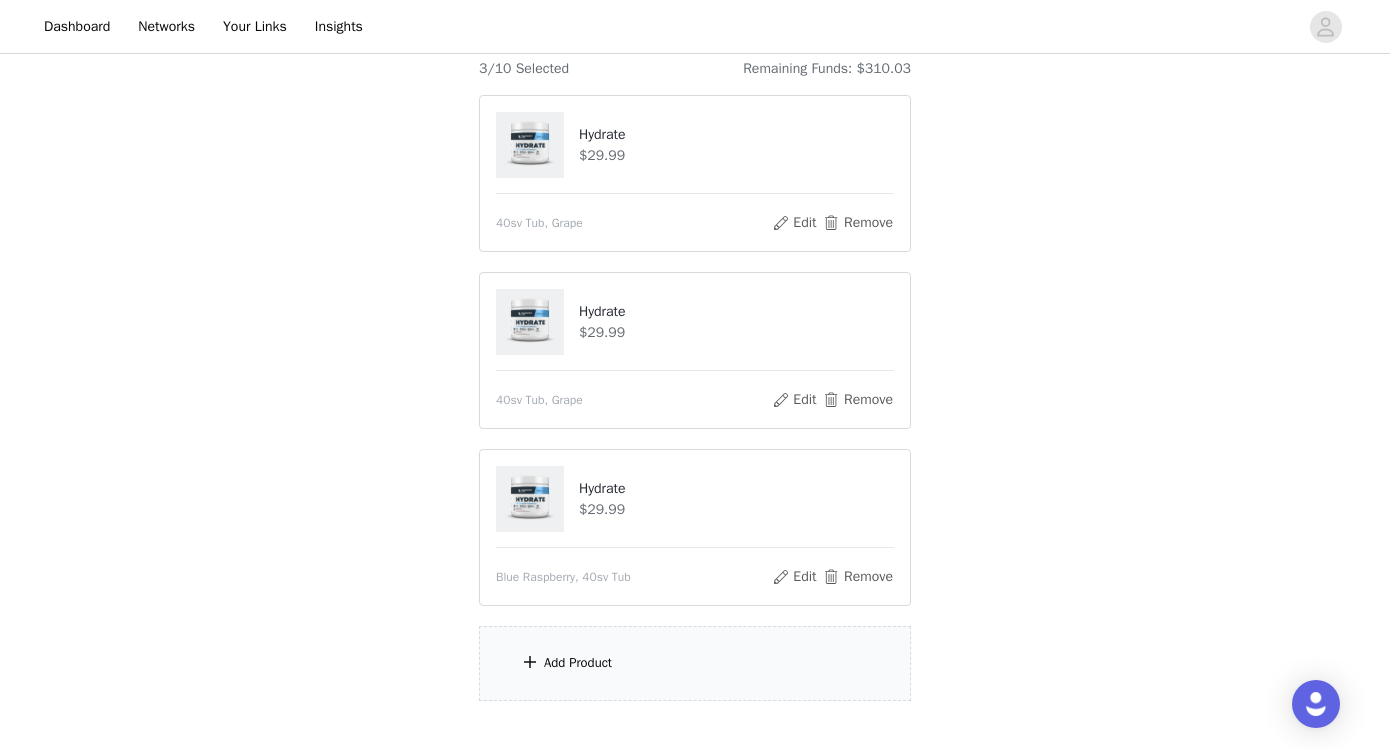 scroll, scrollTop: 218, scrollLeft: 0, axis: vertical 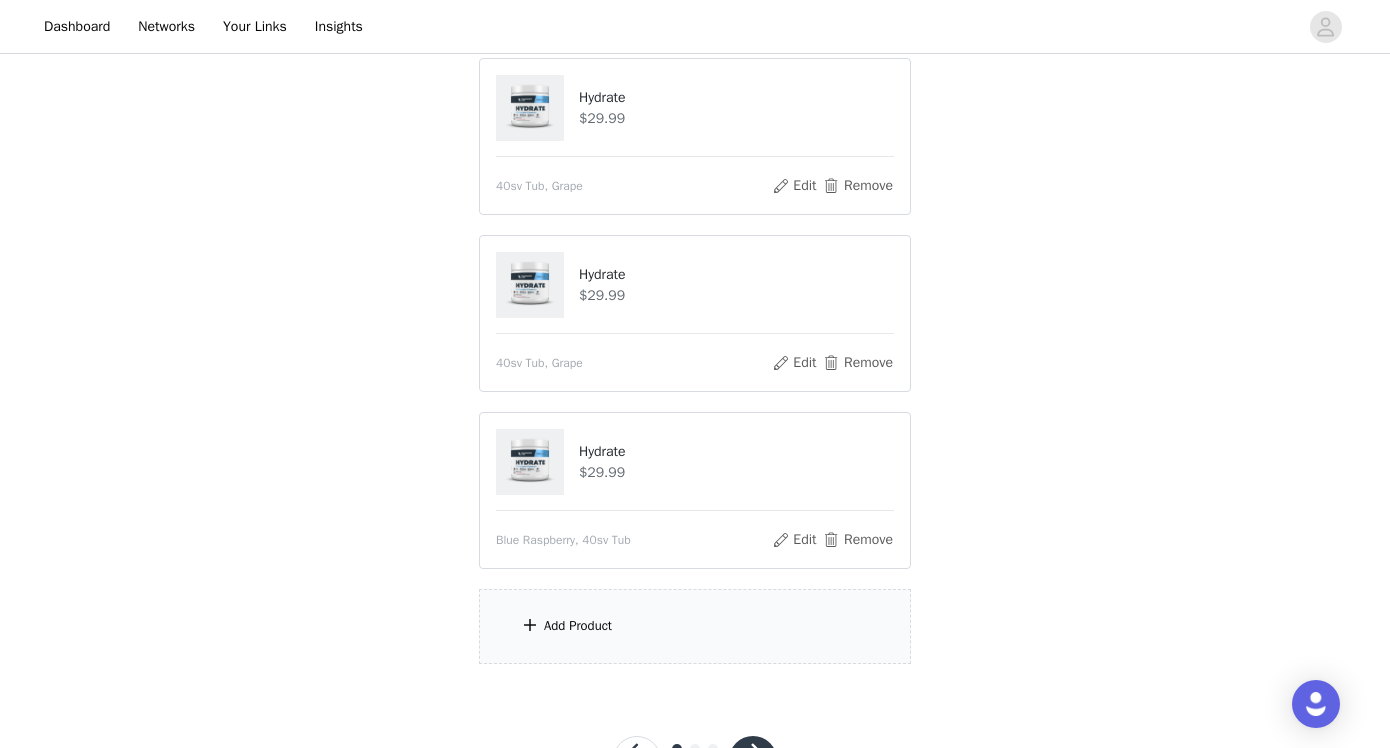 click on "Add Product" at bounding box center (578, 626) 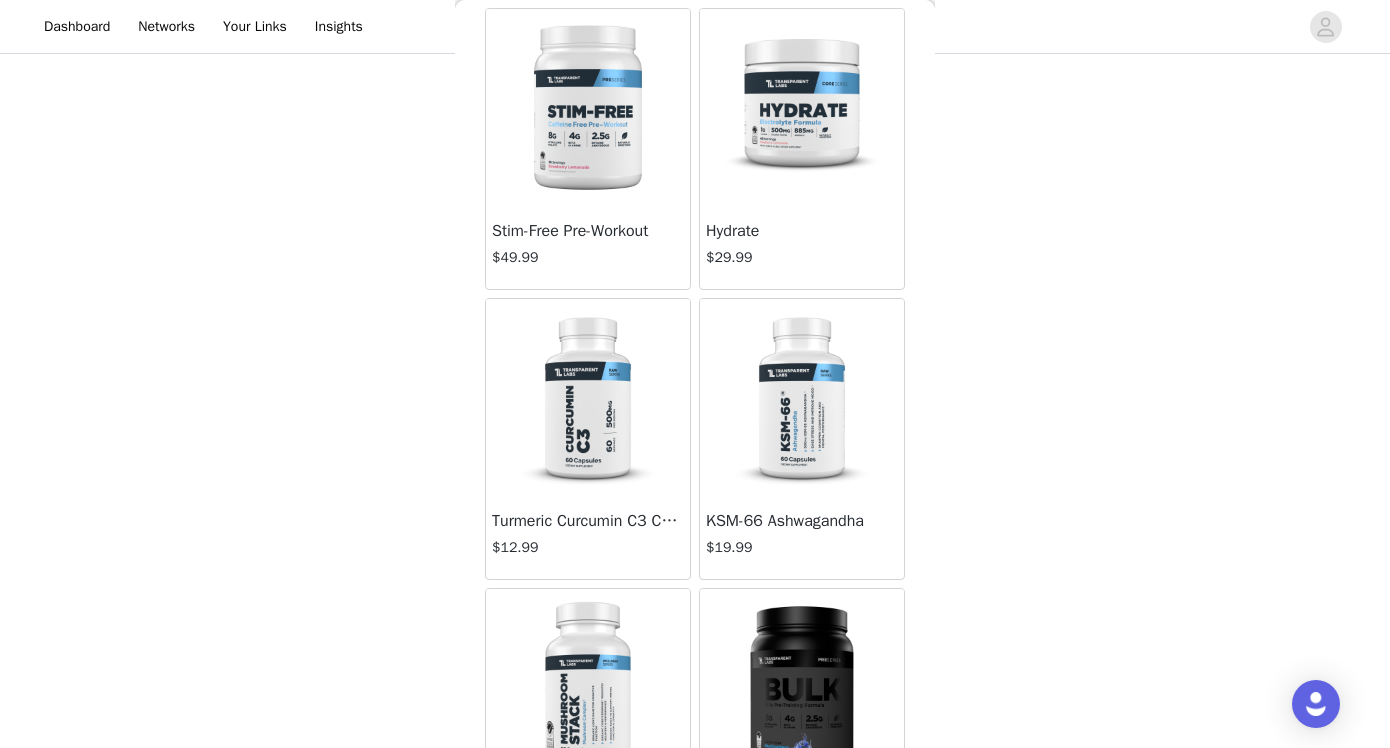 scroll, scrollTop: 3865, scrollLeft: 0, axis: vertical 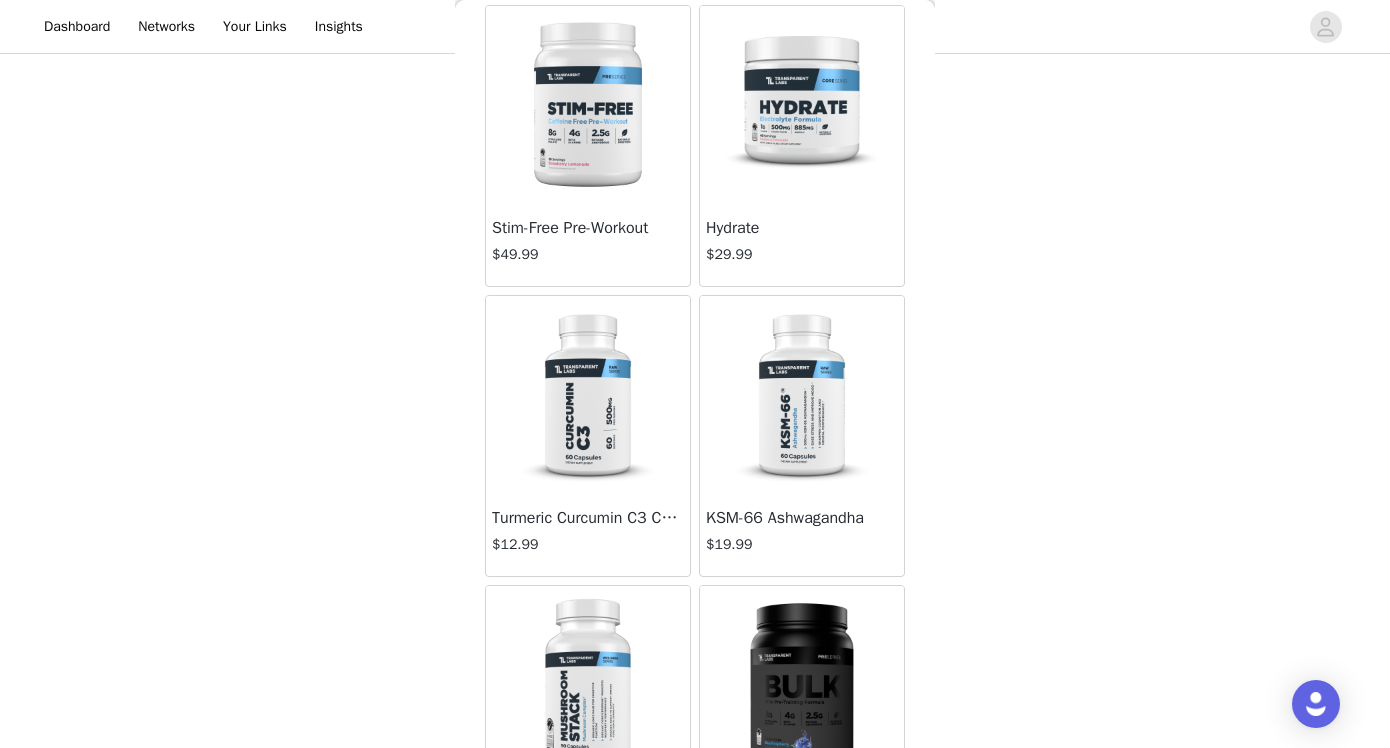 click on "Stim-Free Pre-Workout   $49.99" at bounding box center (588, 246) 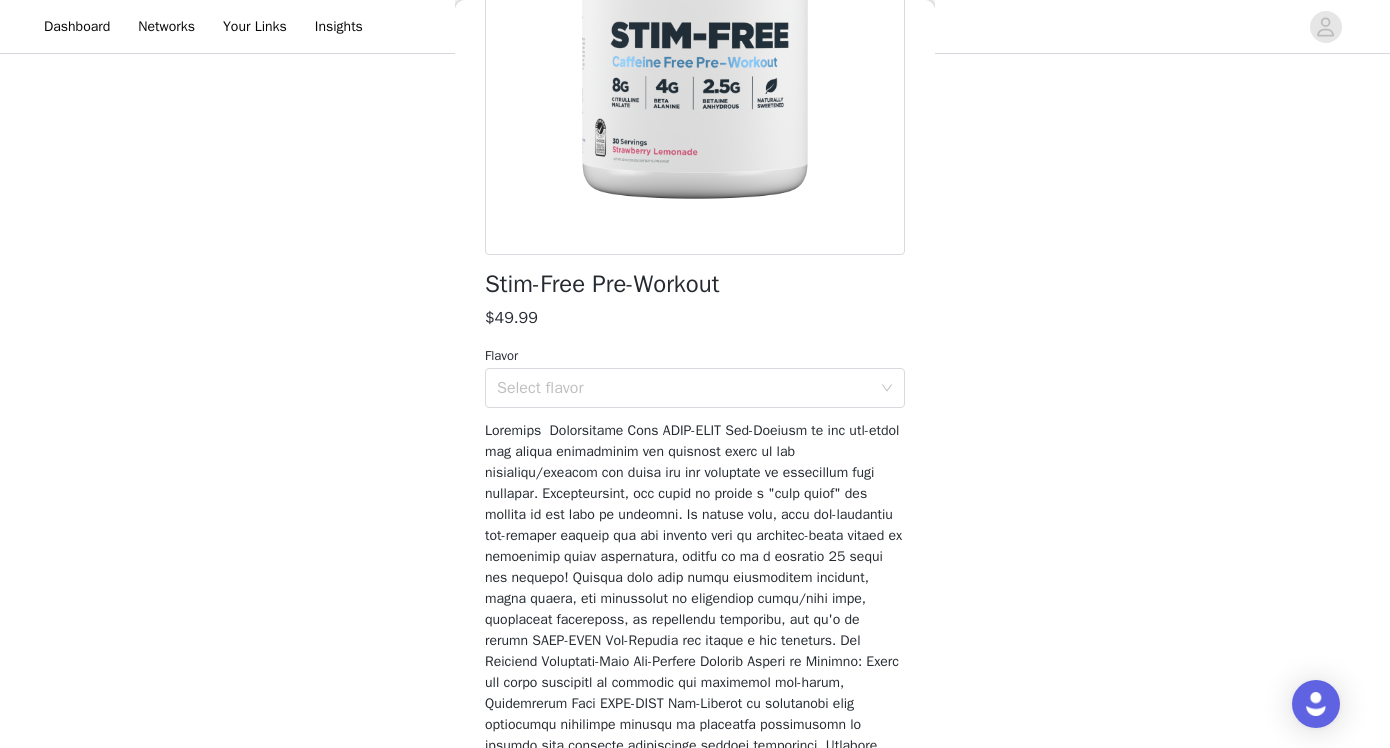scroll, scrollTop: 289, scrollLeft: 0, axis: vertical 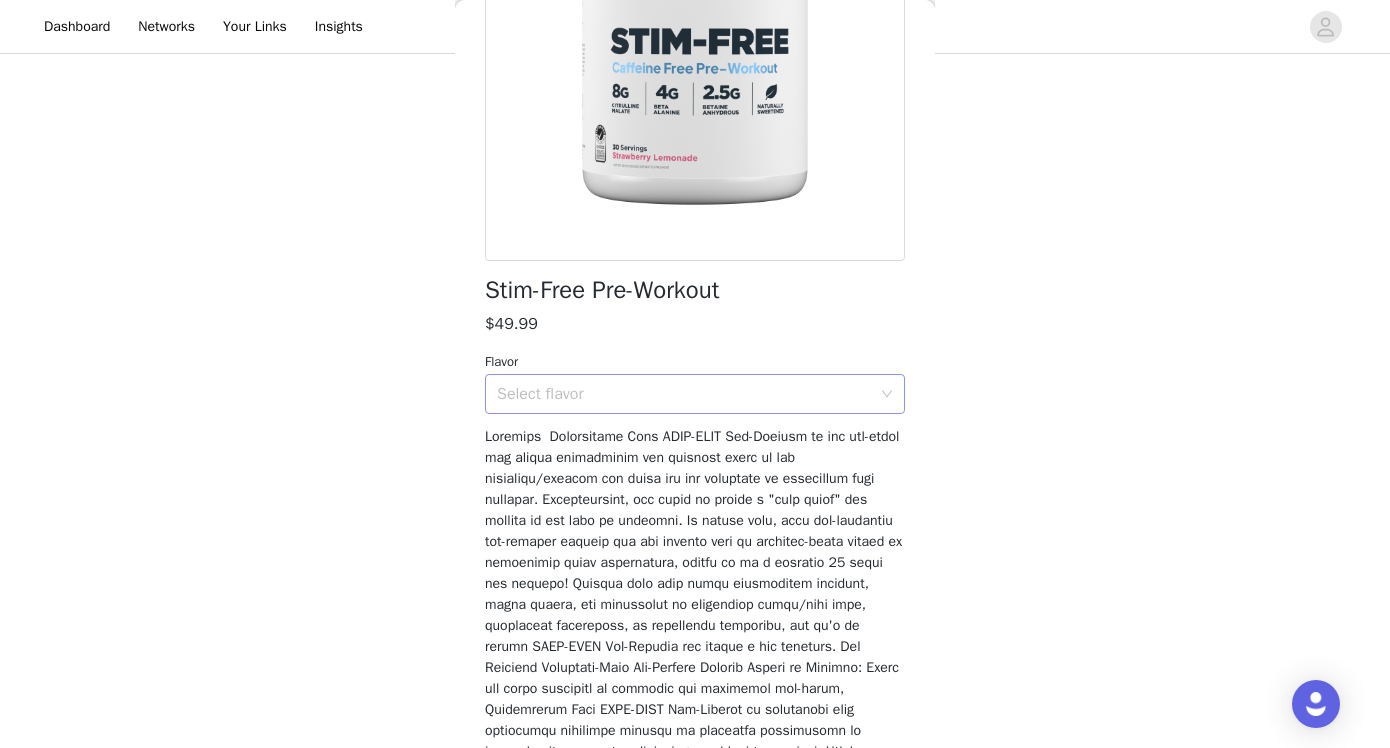 click on "Select flavor" at bounding box center [684, 394] 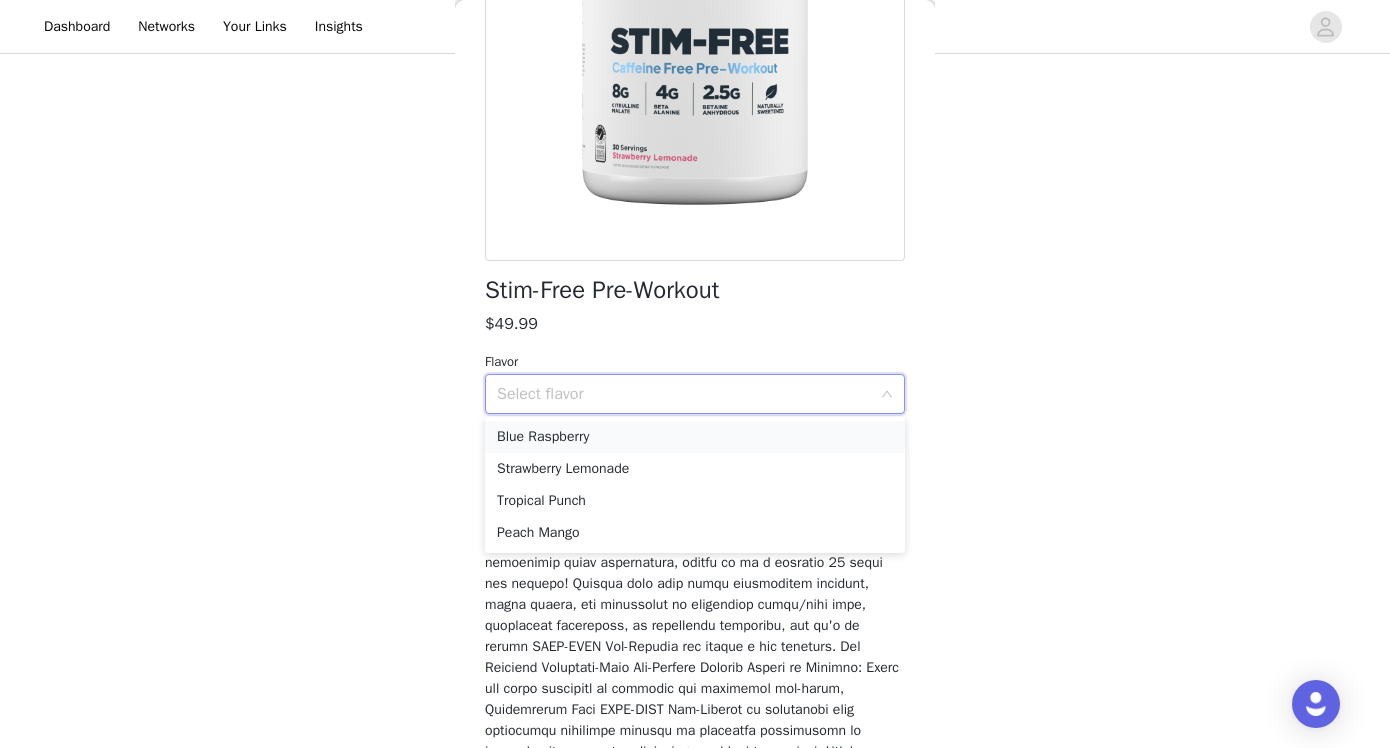 click on "Blue Raspberry" at bounding box center (695, 437) 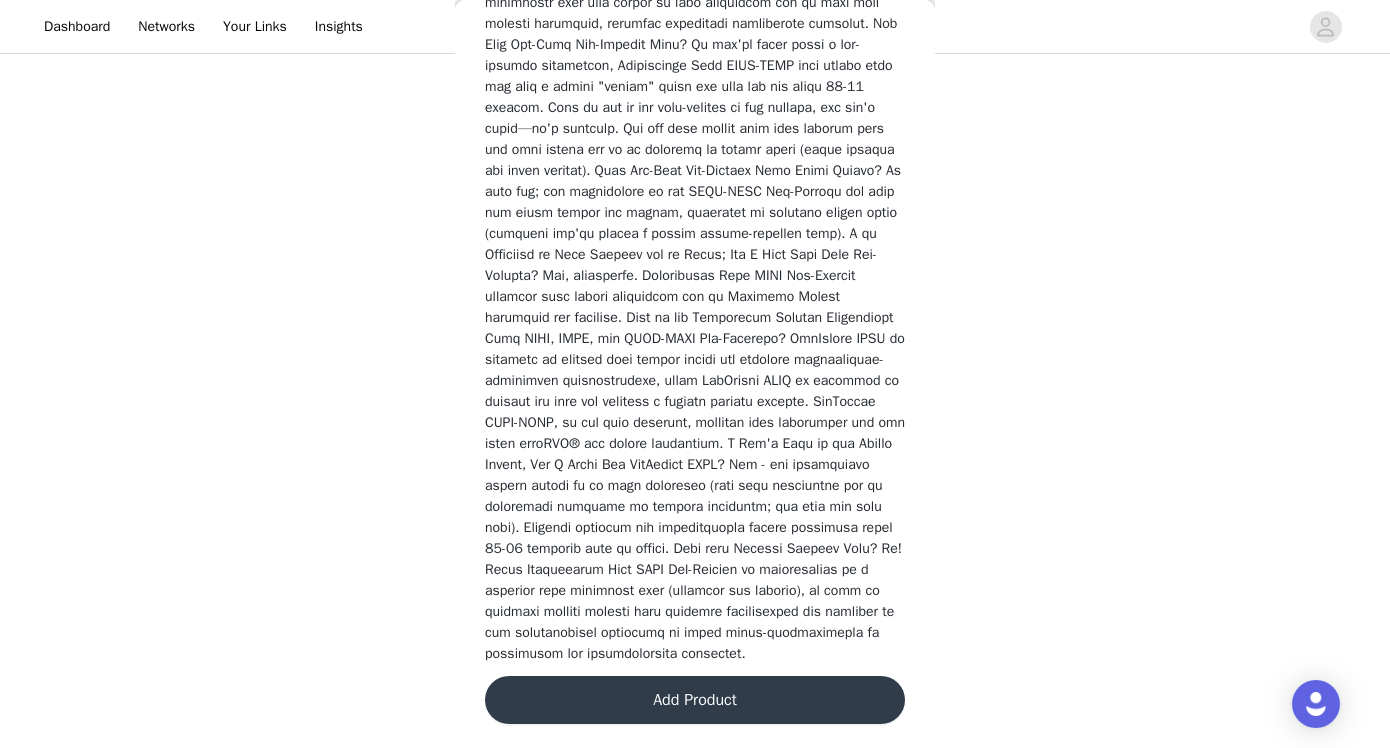scroll, scrollTop: 4250, scrollLeft: 0, axis: vertical 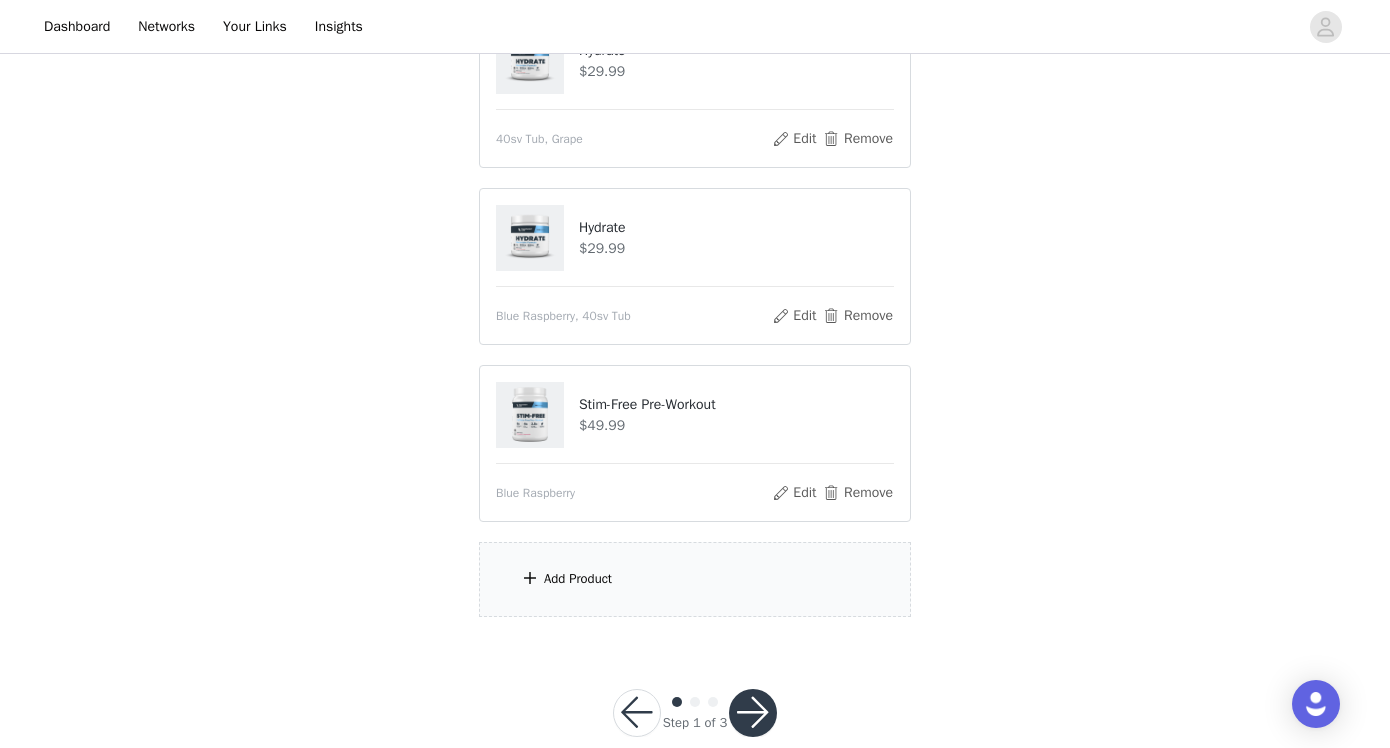 click on "Add Product" at bounding box center (578, 579) 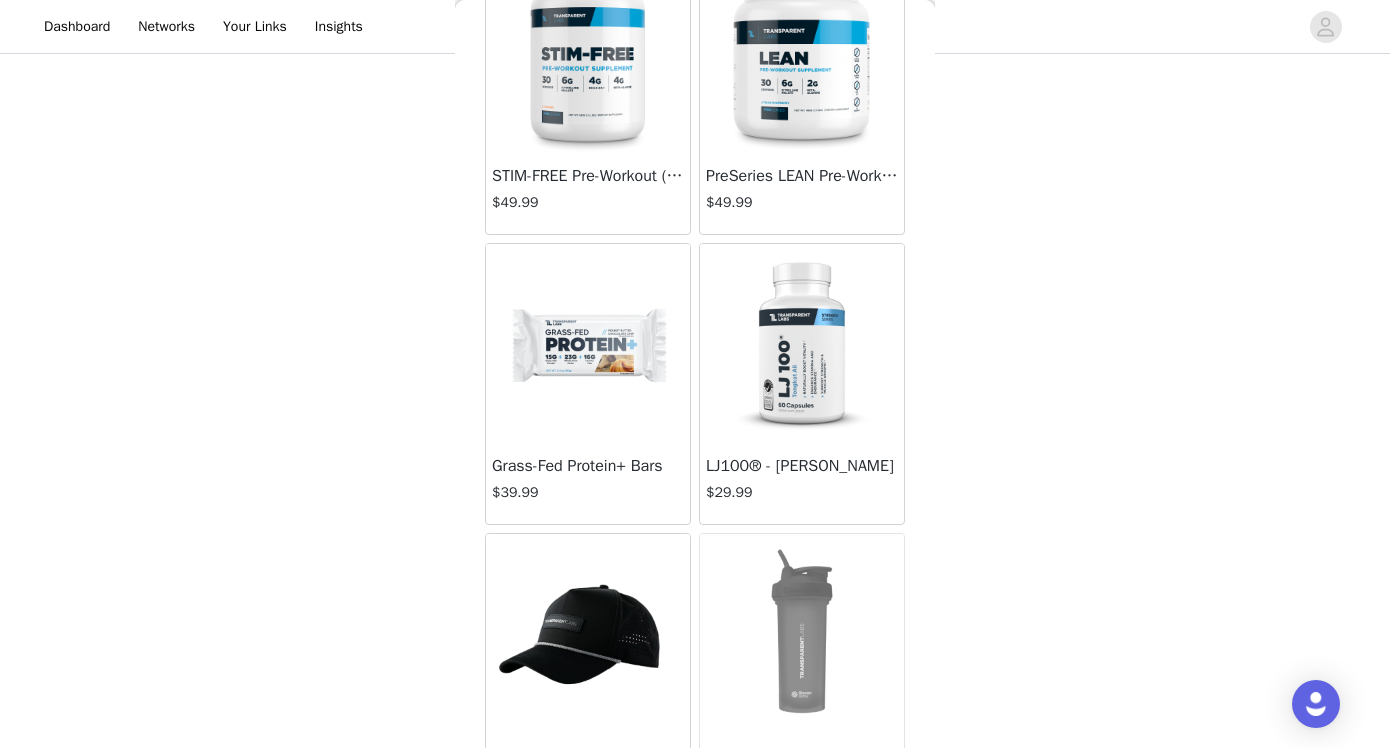 scroll, scrollTop: 5378, scrollLeft: 0, axis: vertical 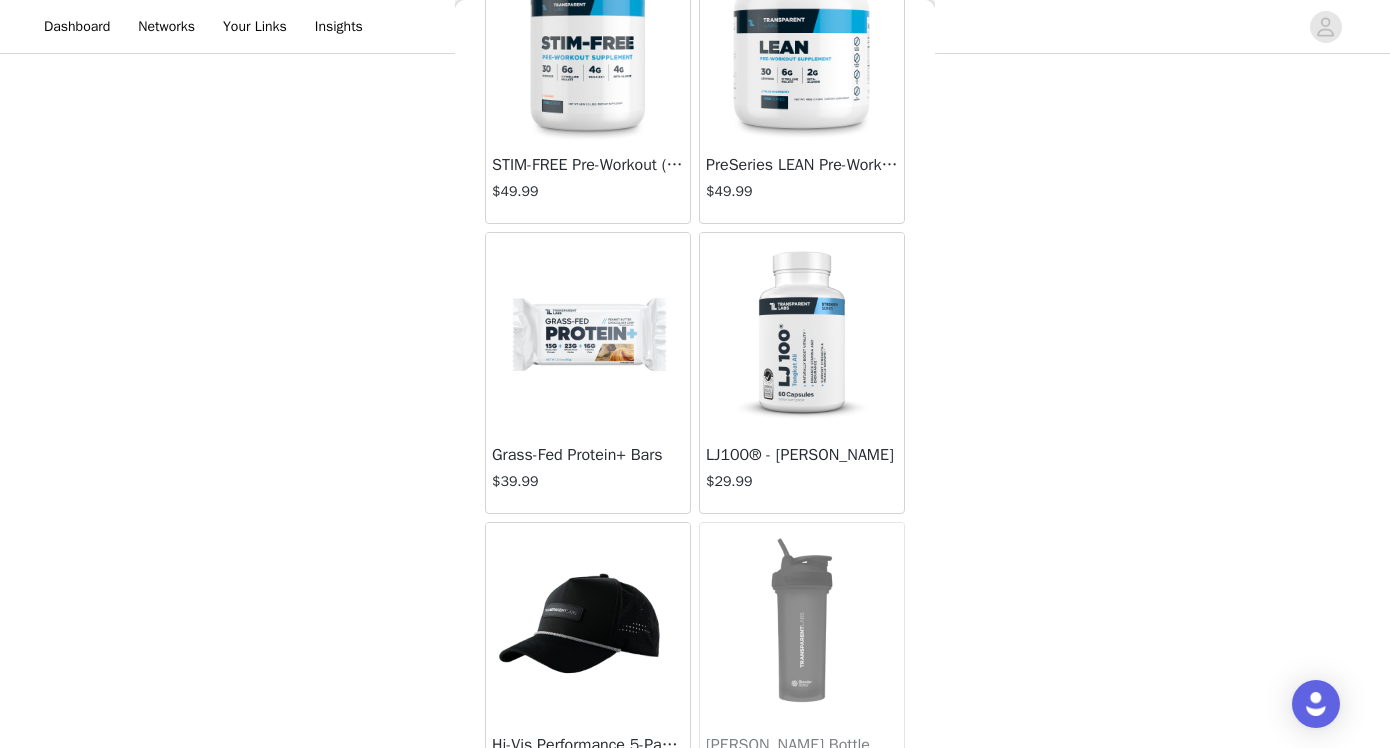 click on "Grass-Fed Protein+ Bars" at bounding box center [588, 455] 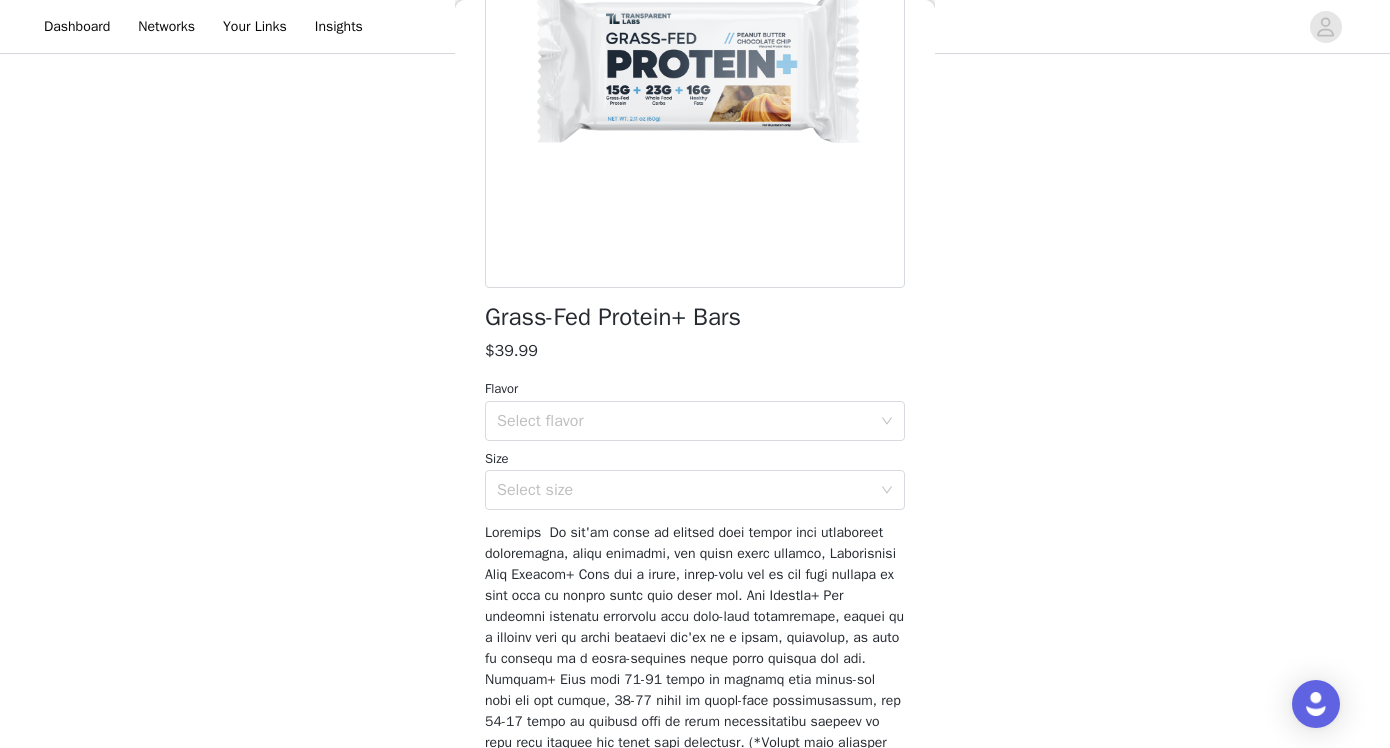 scroll, scrollTop: 266, scrollLeft: 0, axis: vertical 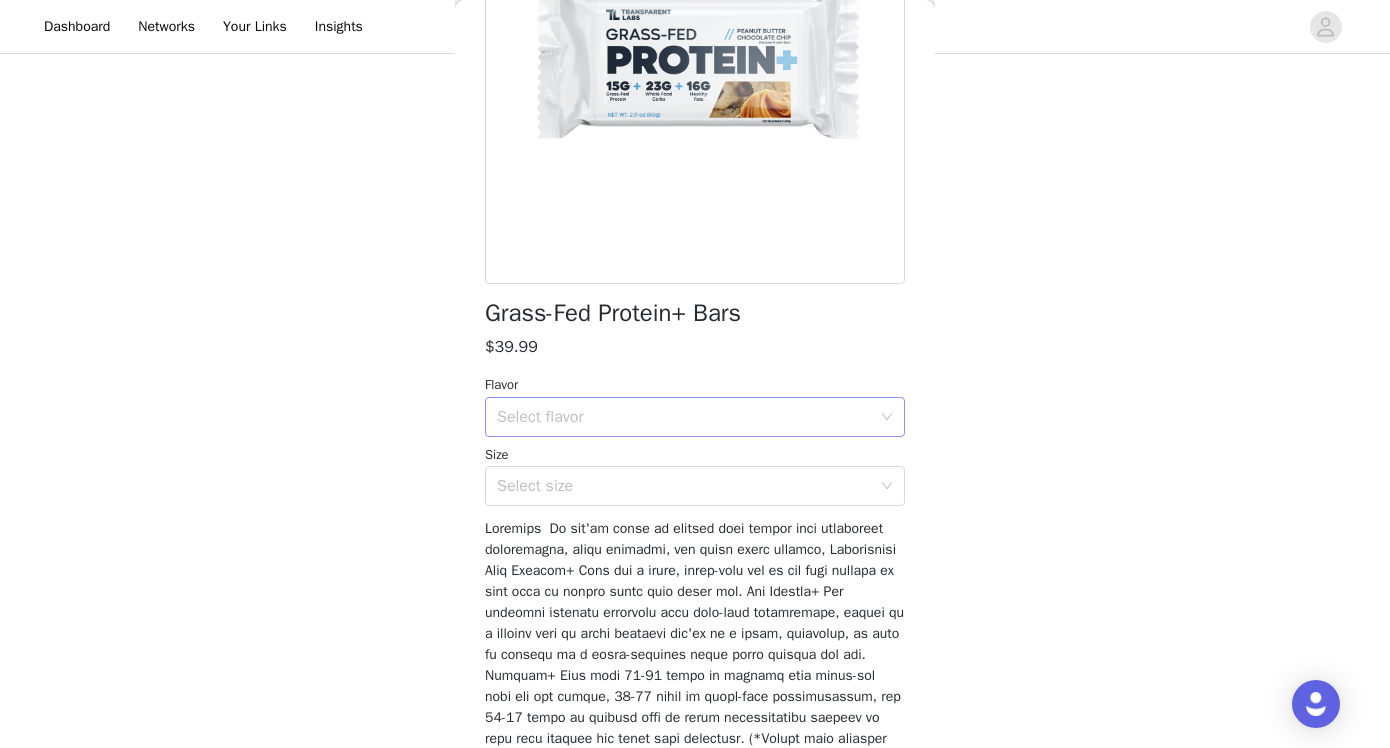 click on "Select flavor" at bounding box center (688, 417) 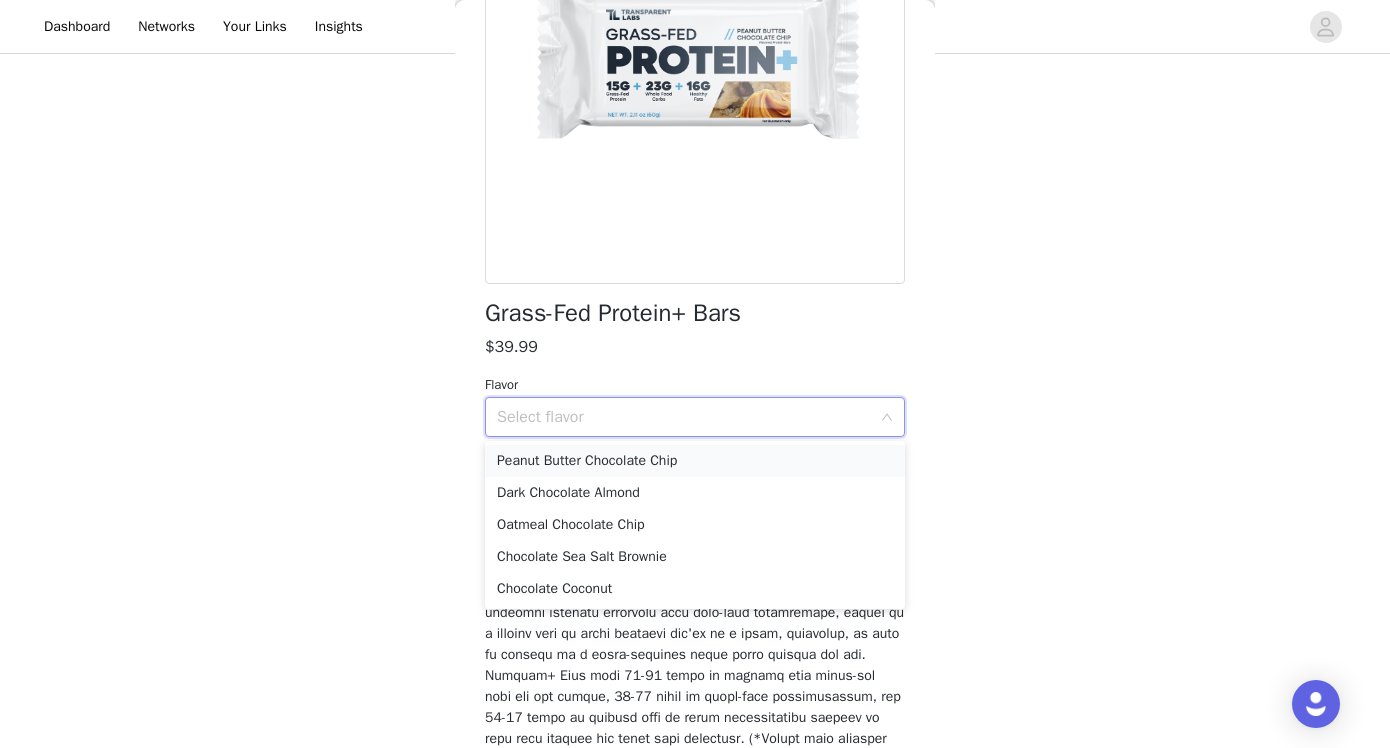click on "Peanut Butter Chocolate Chip" at bounding box center [695, 461] 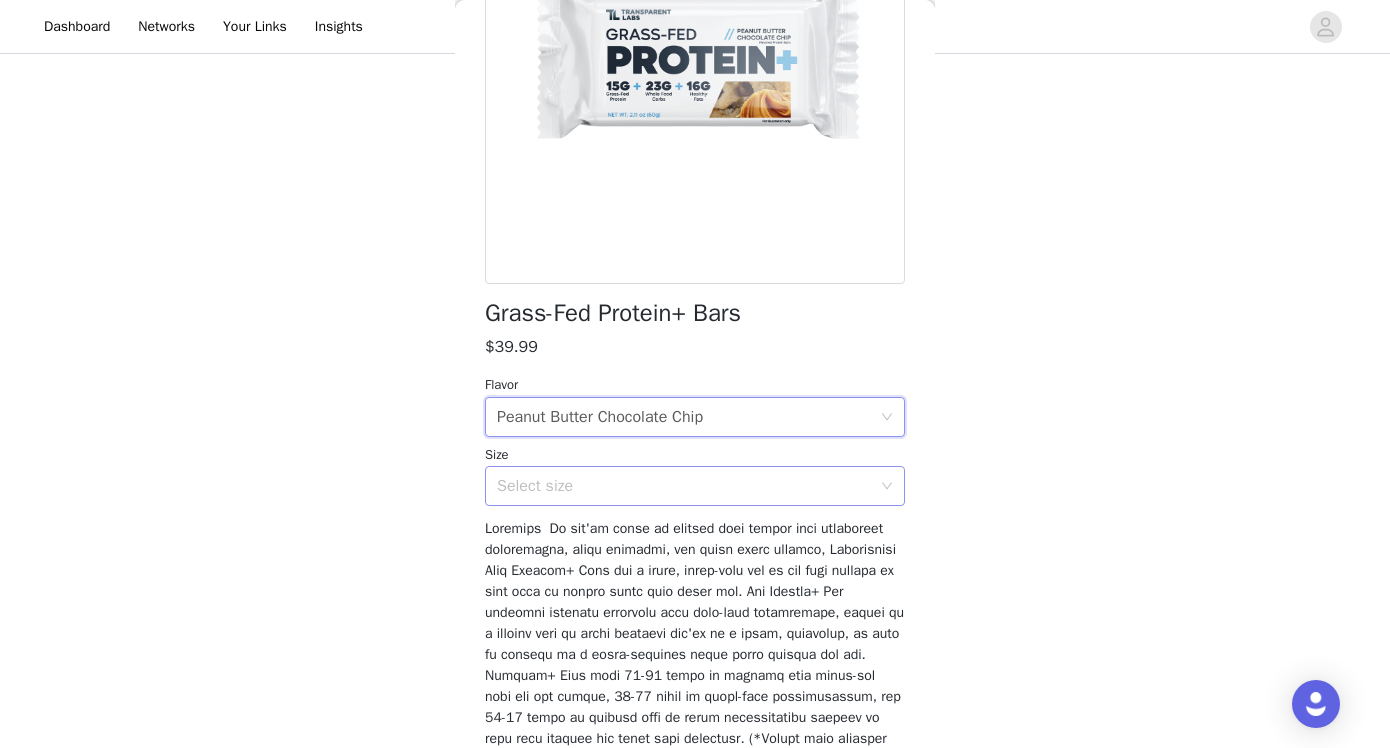 click on "Select size" at bounding box center (684, 486) 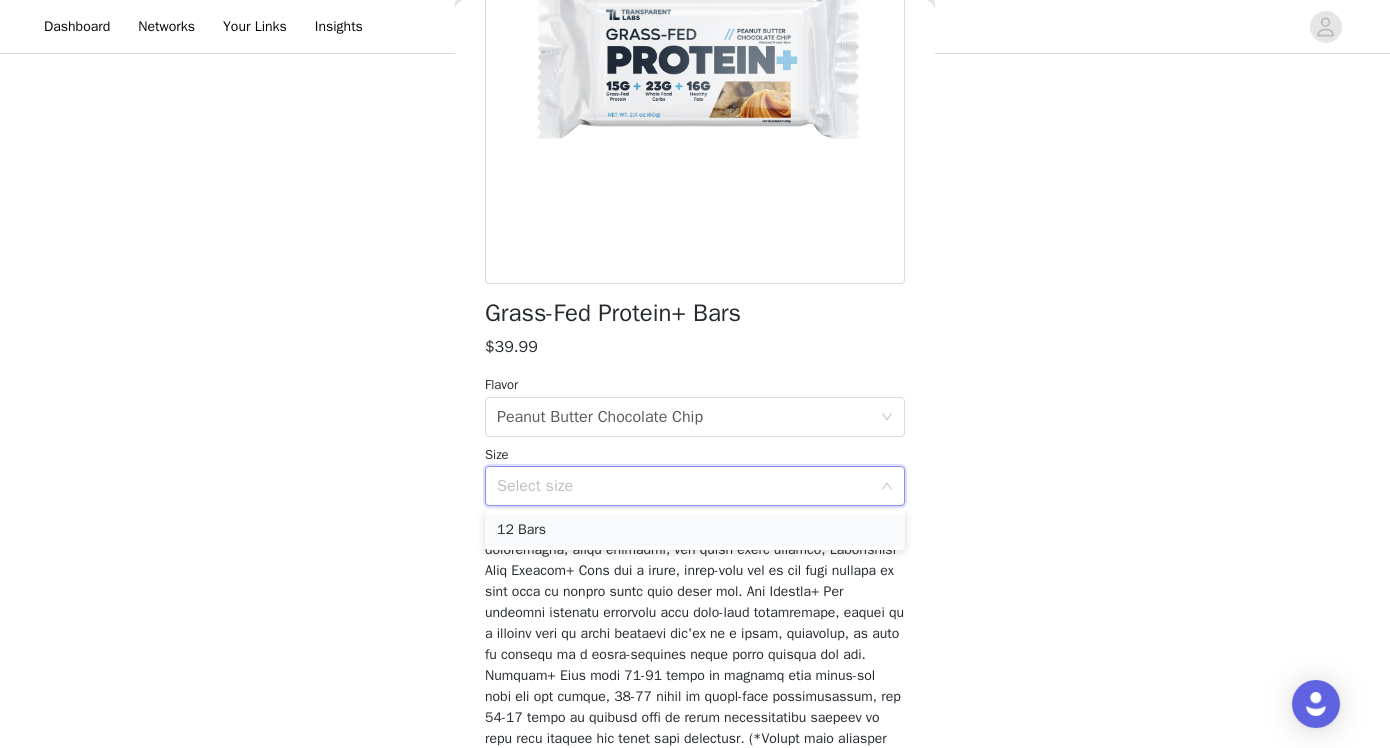 click on "12 Bars" at bounding box center [695, 530] 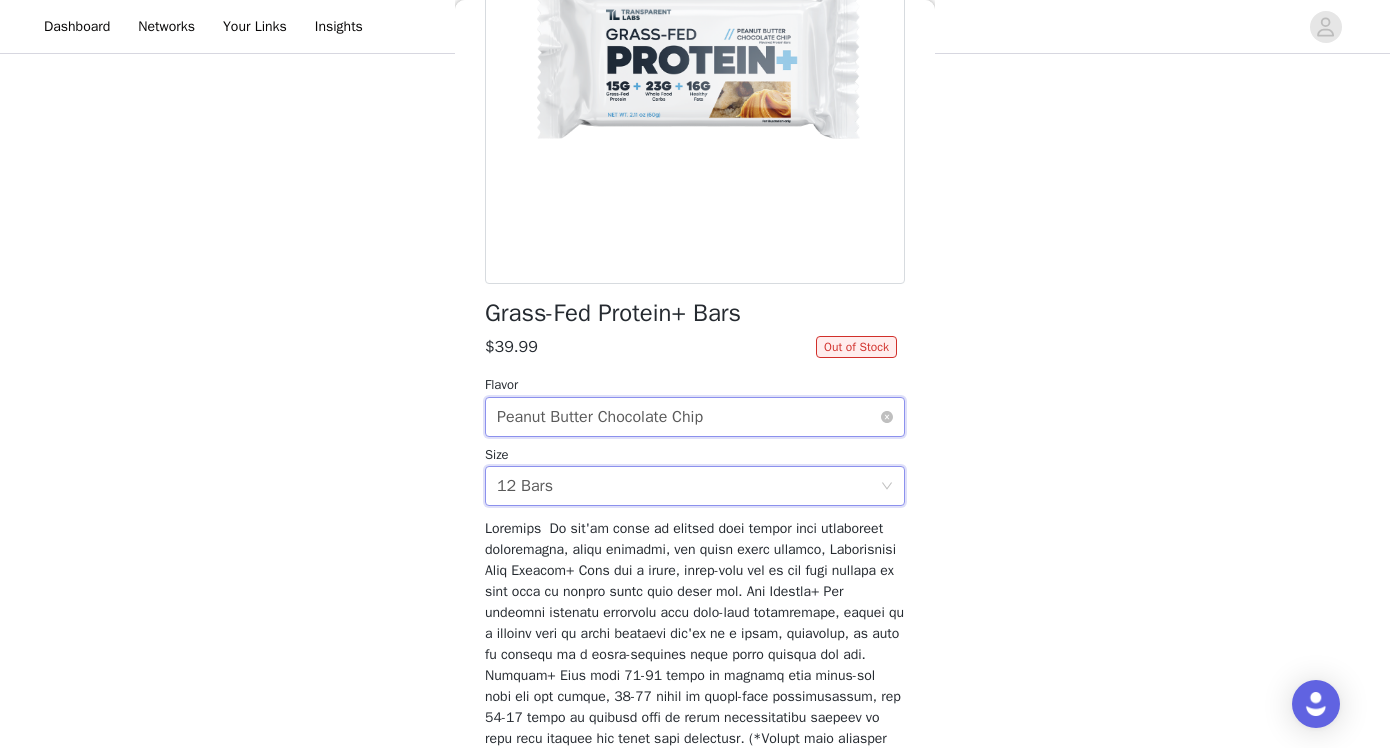 click on "Peanut Butter Chocolate Chip" at bounding box center [600, 417] 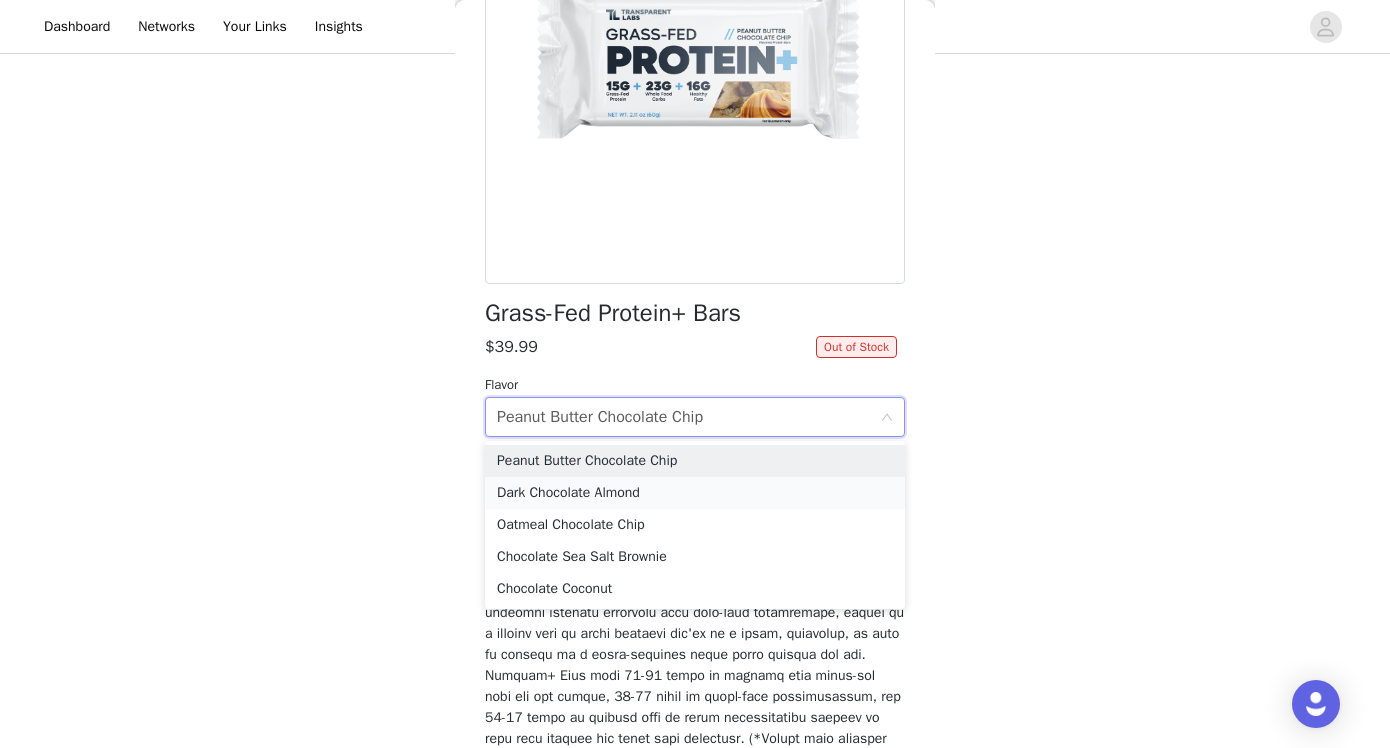 click on "Dark Chocolate Almond" at bounding box center [695, 493] 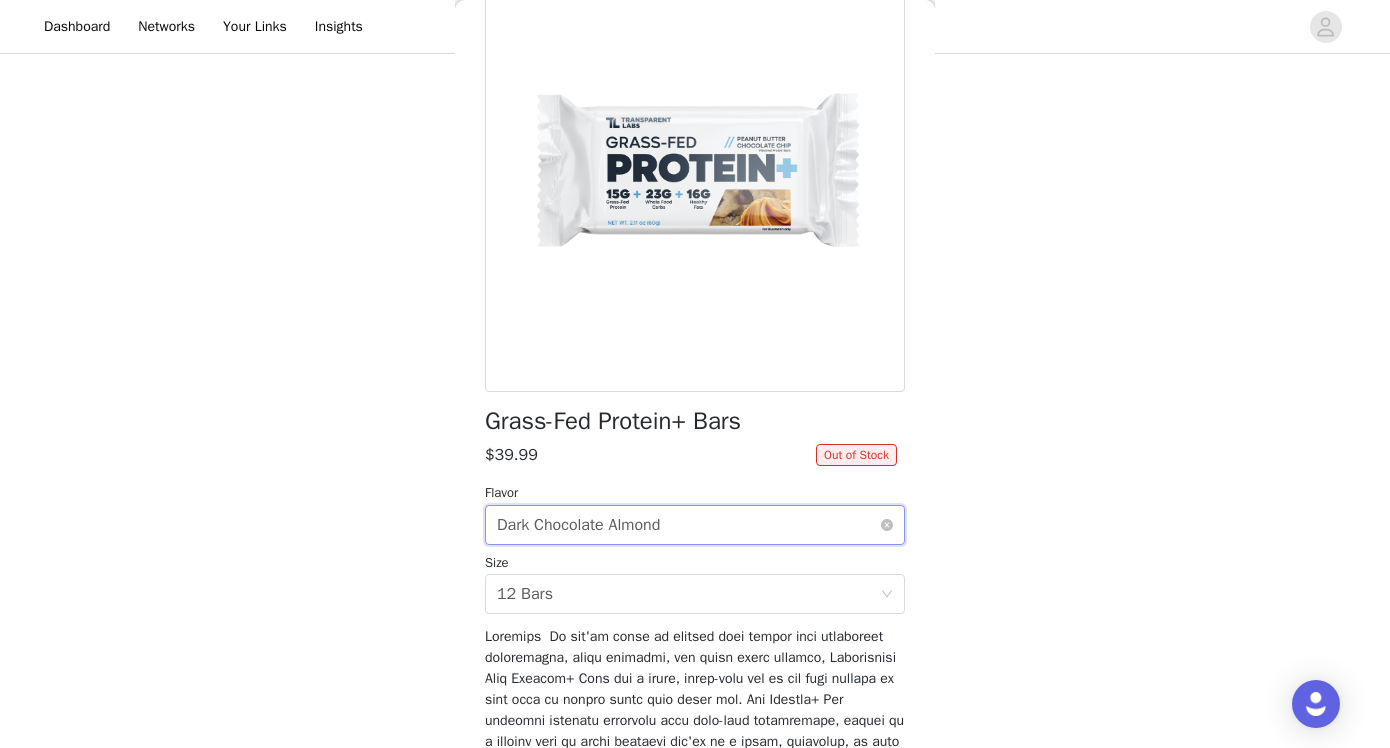 scroll, scrollTop: 0, scrollLeft: 0, axis: both 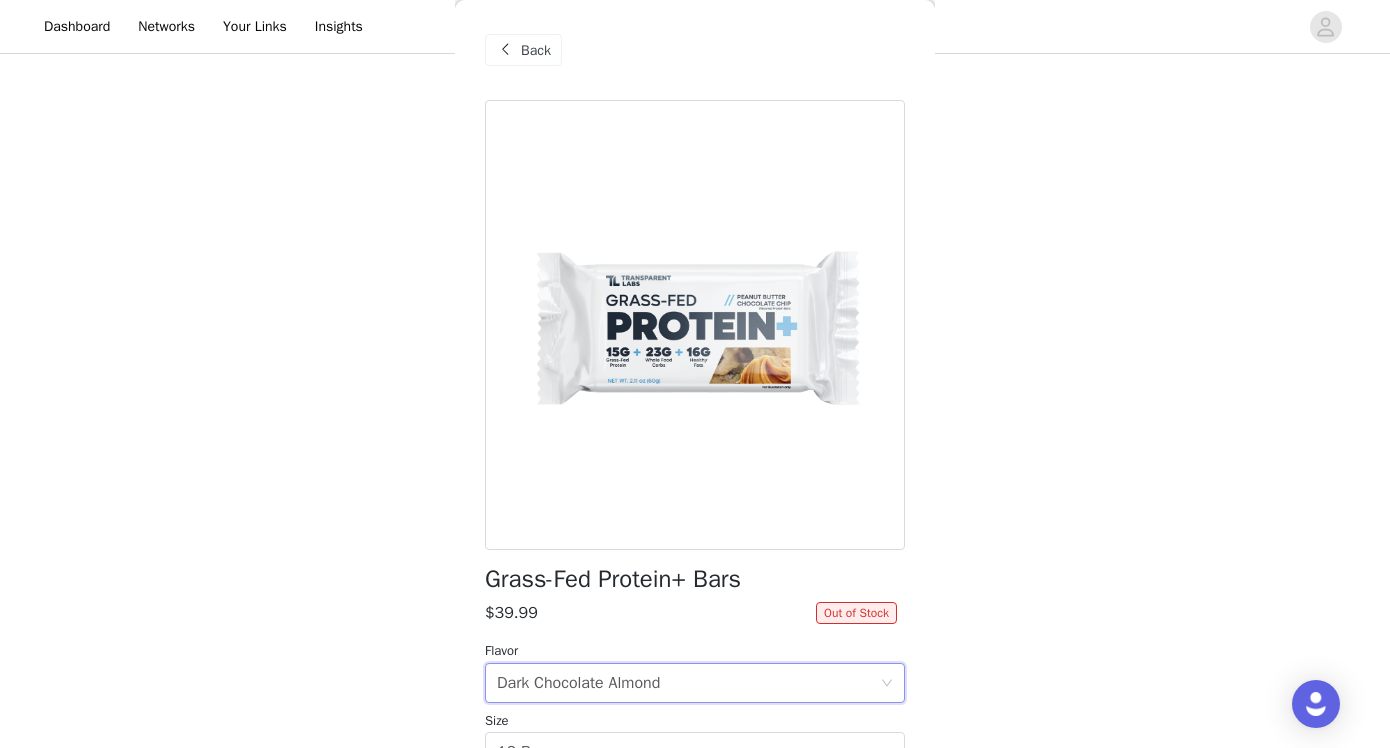 click at bounding box center [505, 50] 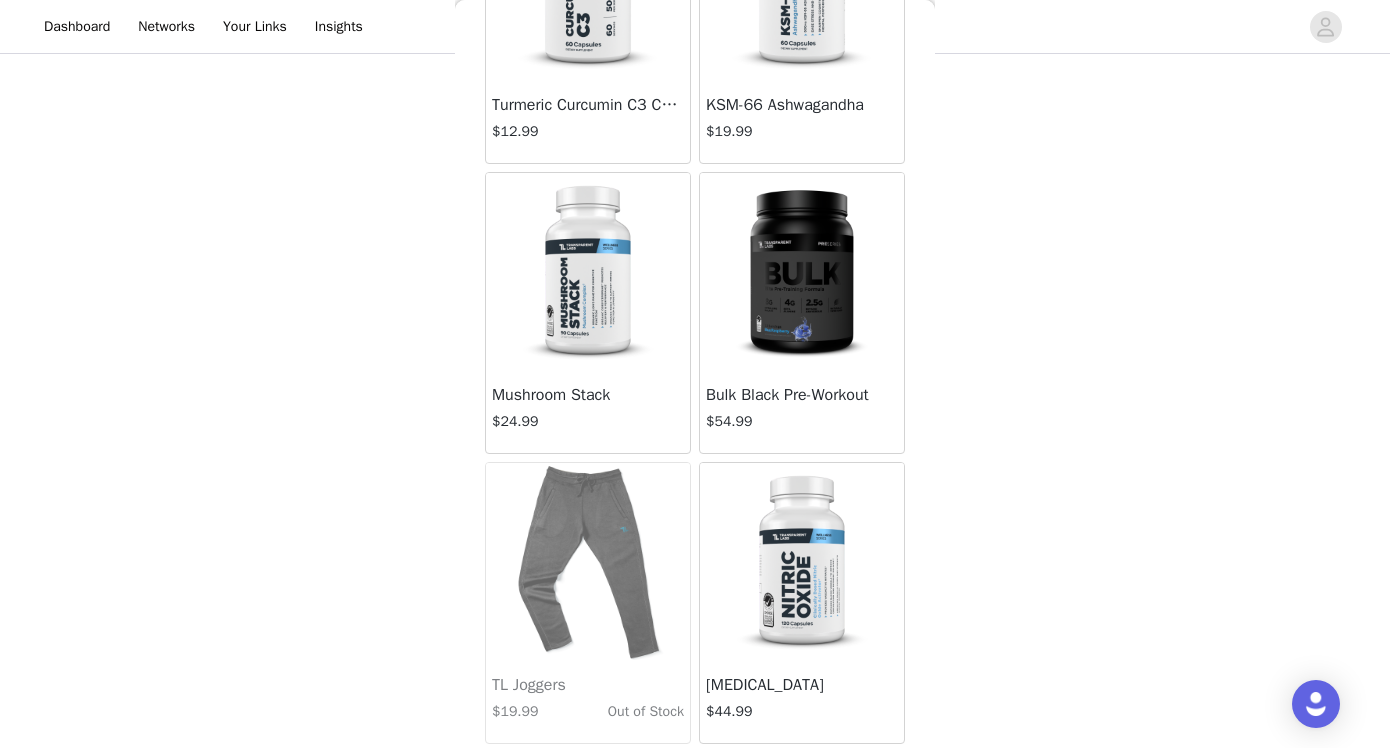 scroll, scrollTop: 4290, scrollLeft: 0, axis: vertical 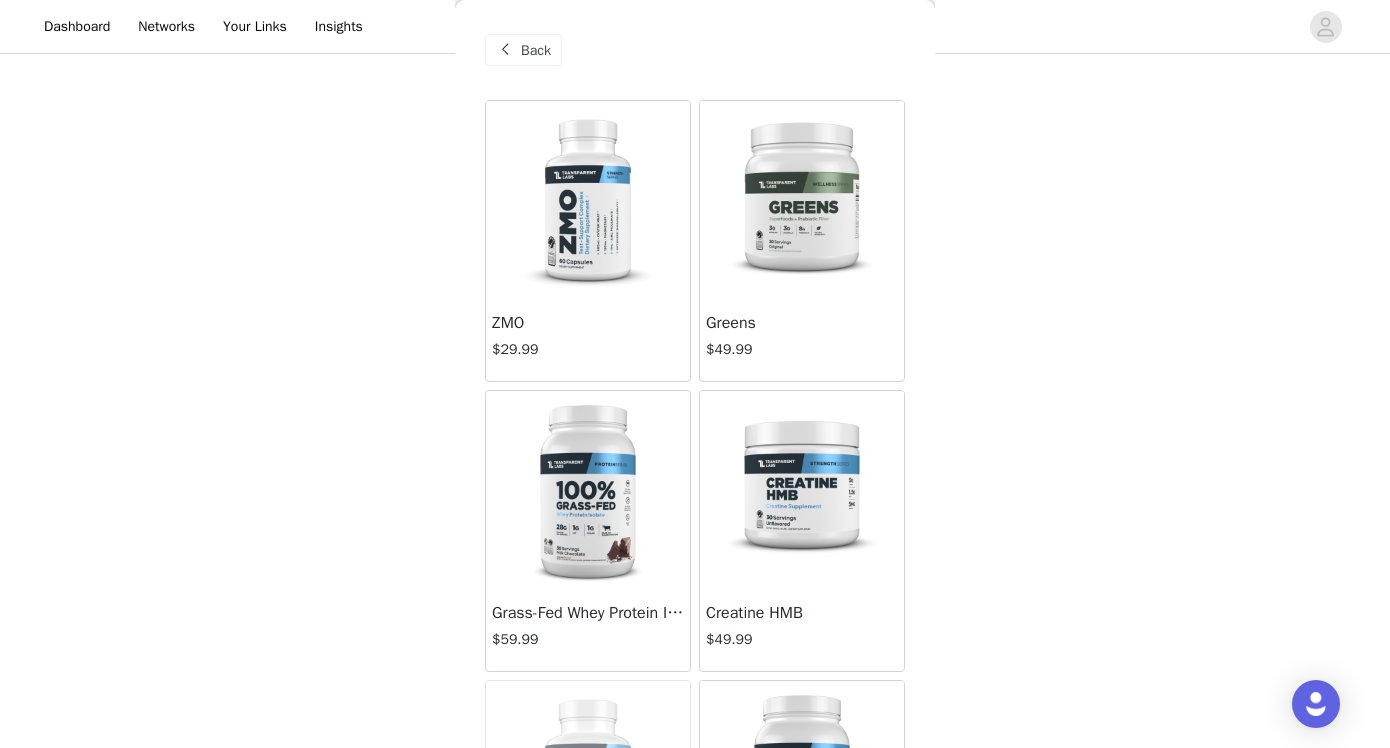 click on "Back" at bounding box center [536, 50] 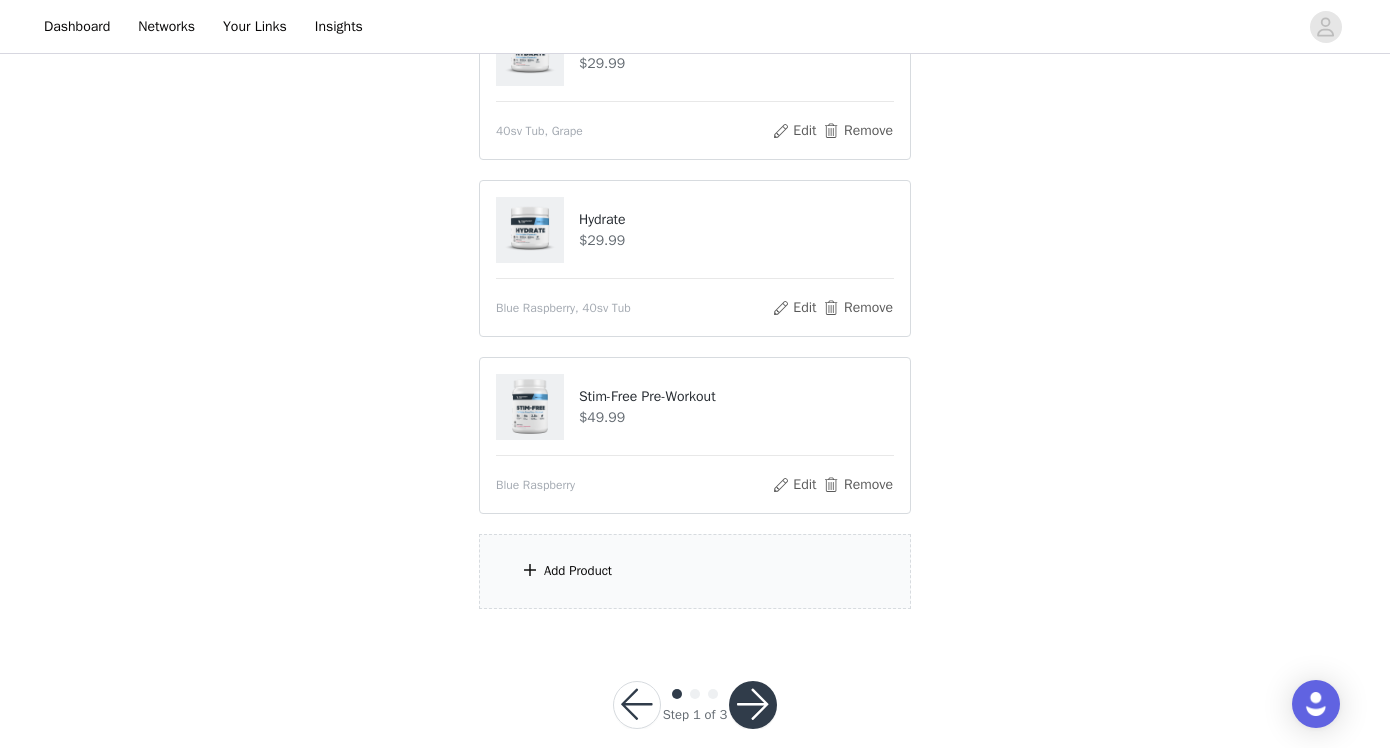 scroll, scrollTop: 478, scrollLeft: 0, axis: vertical 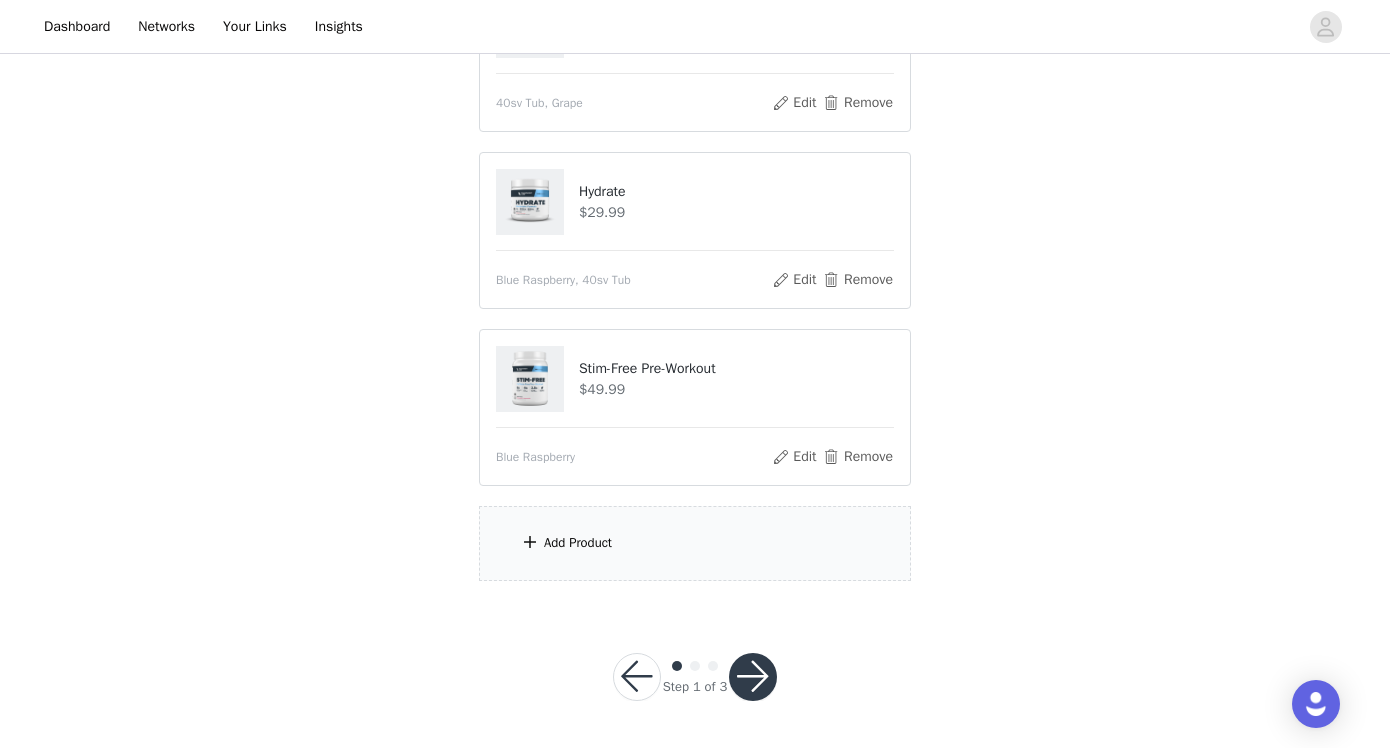 click on "Add Product" at bounding box center (578, 543) 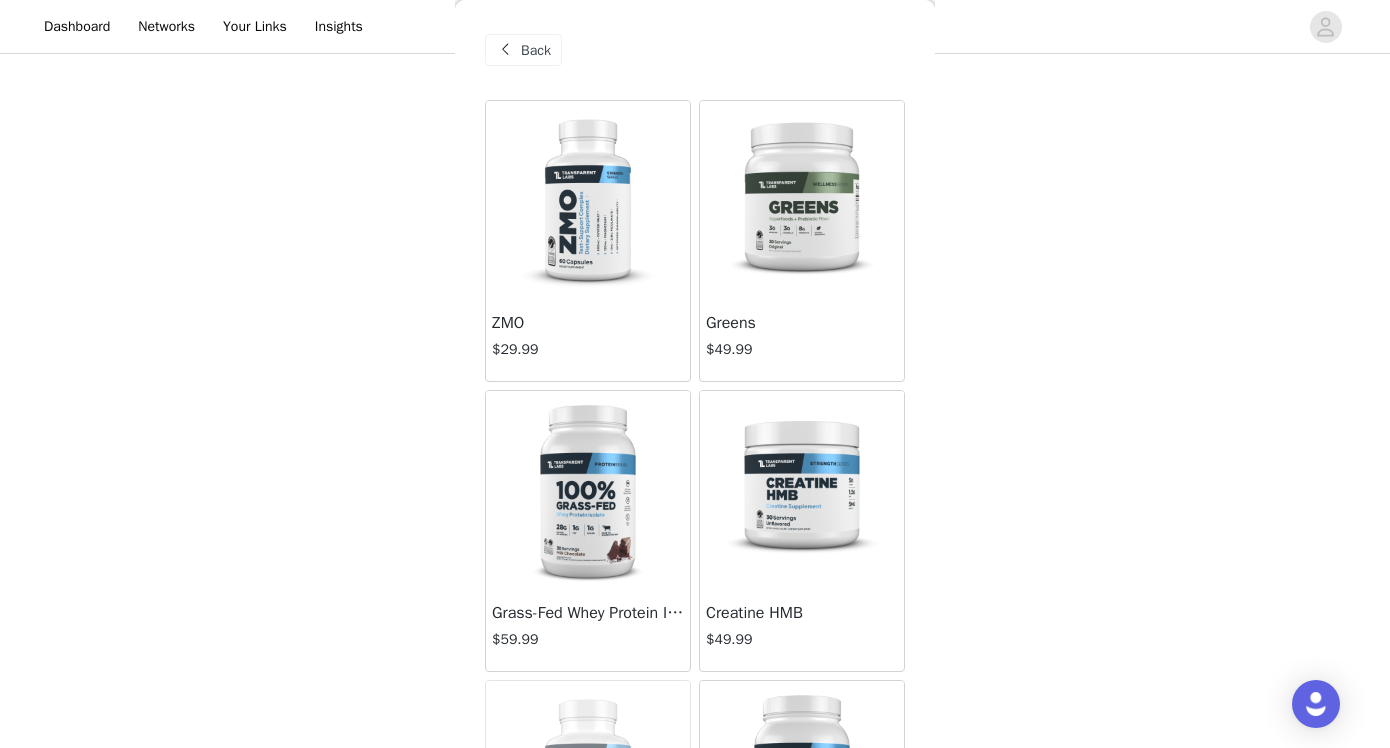 click at bounding box center [505, 50] 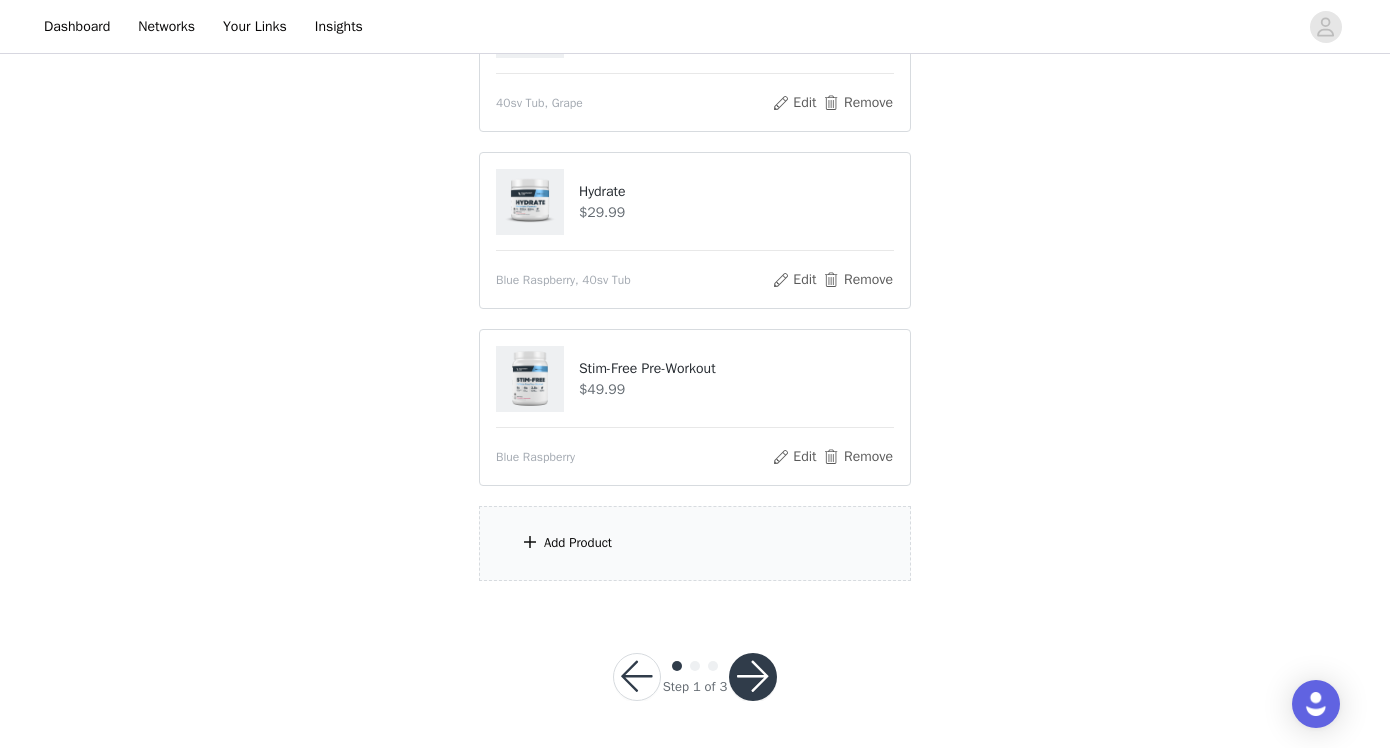 click at bounding box center [753, 677] 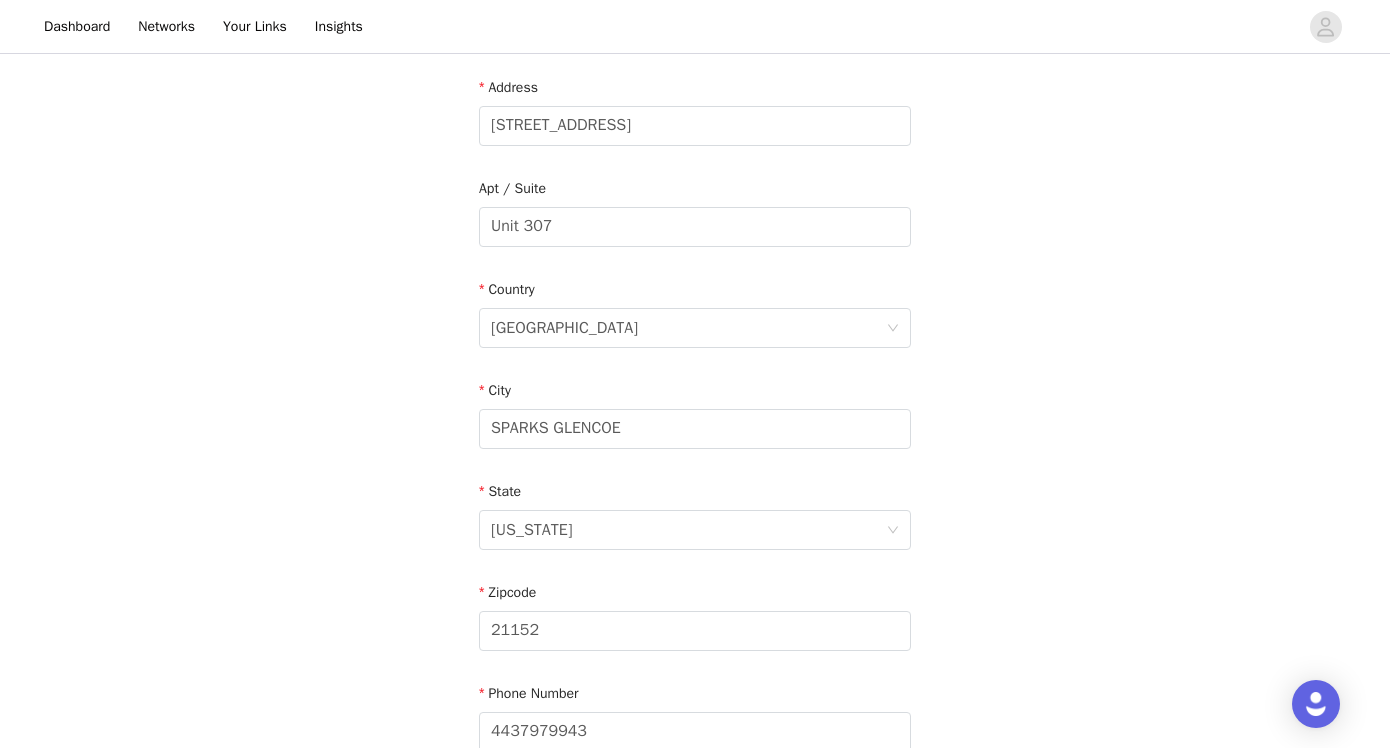 scroll, scrollTop: 615, scrollLeft: 0, axis: vertical 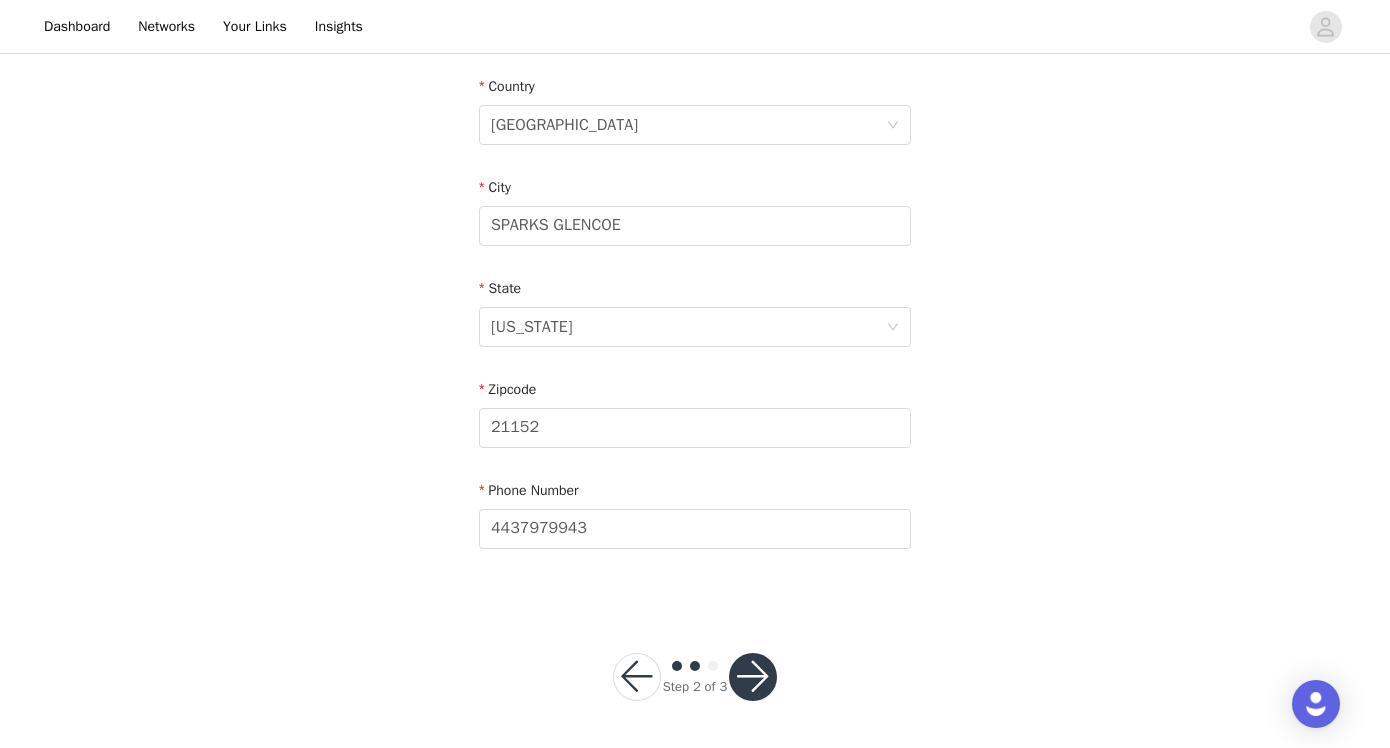 click at bounding box center (753, 677) 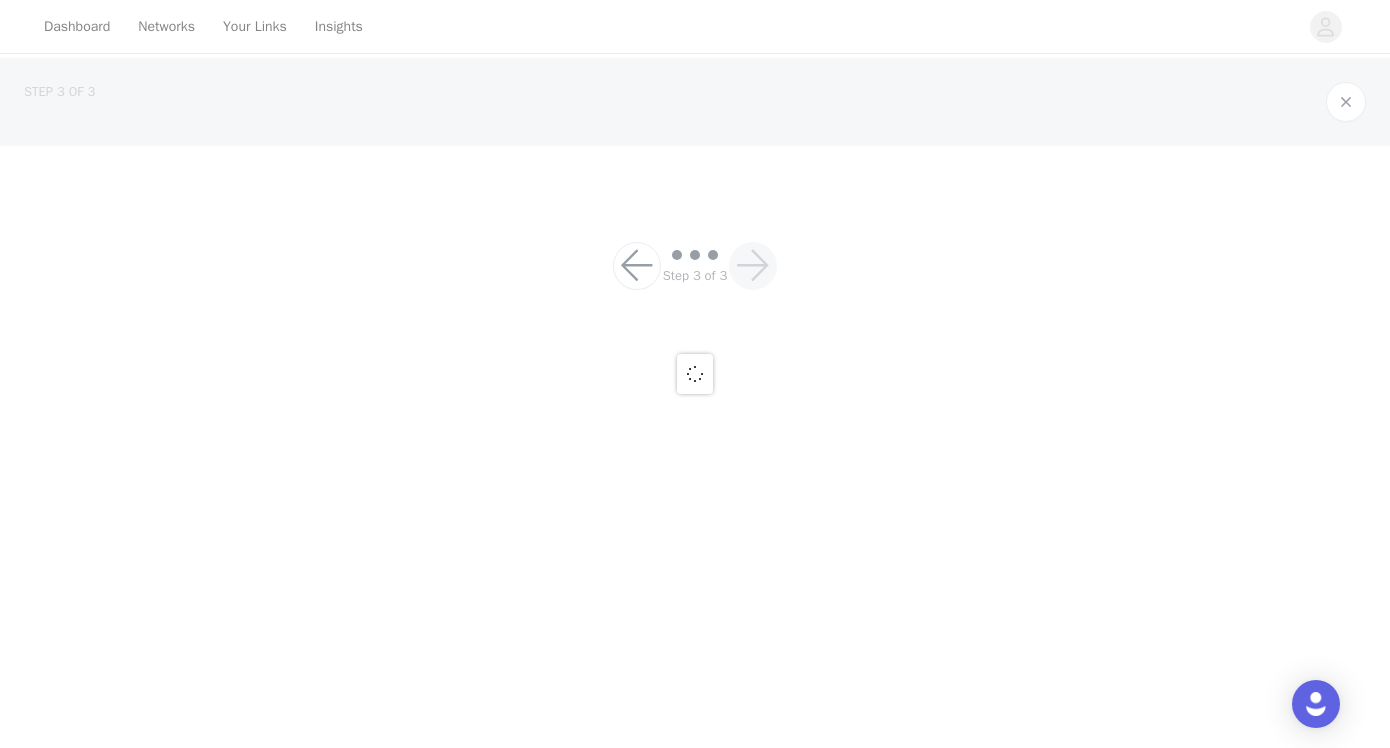 scroll, scrollTop: 0, scrollLeft: 0, axis: both 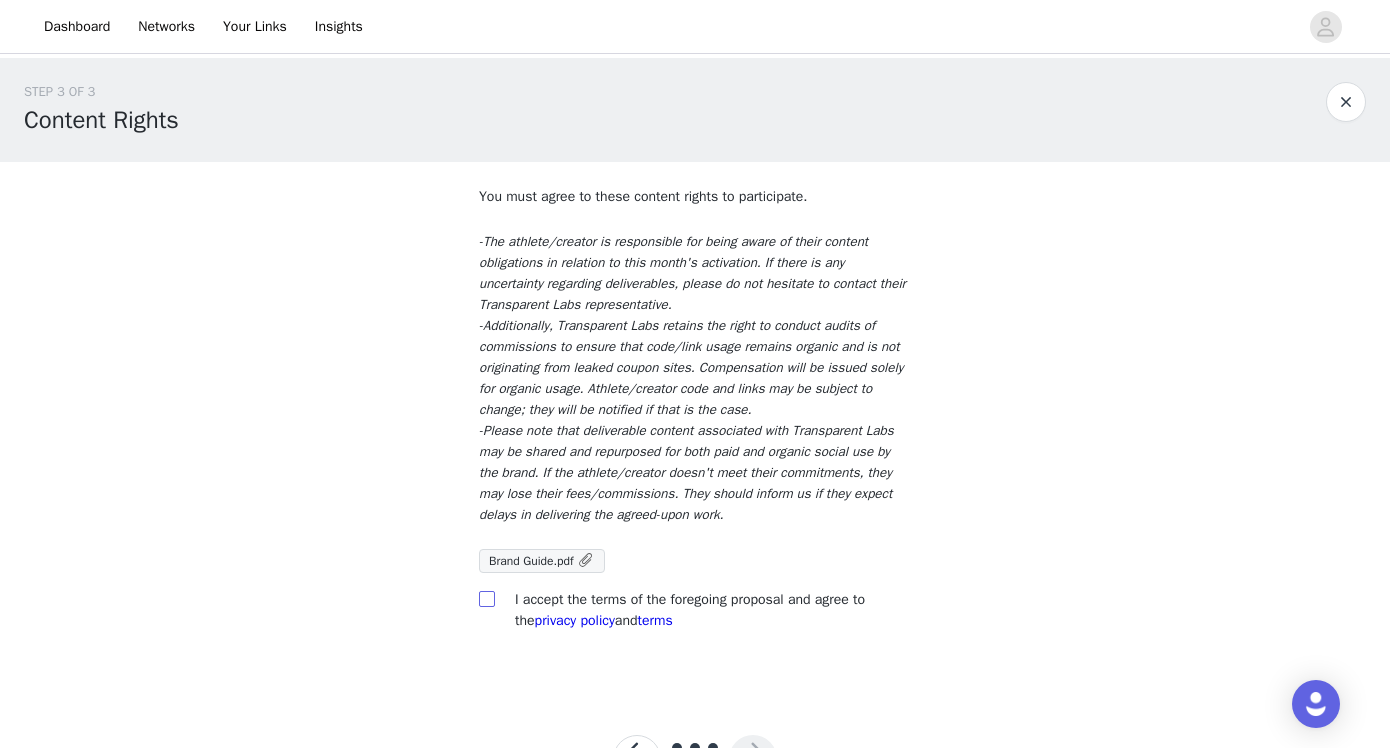 click at bounding box center (486, 598) 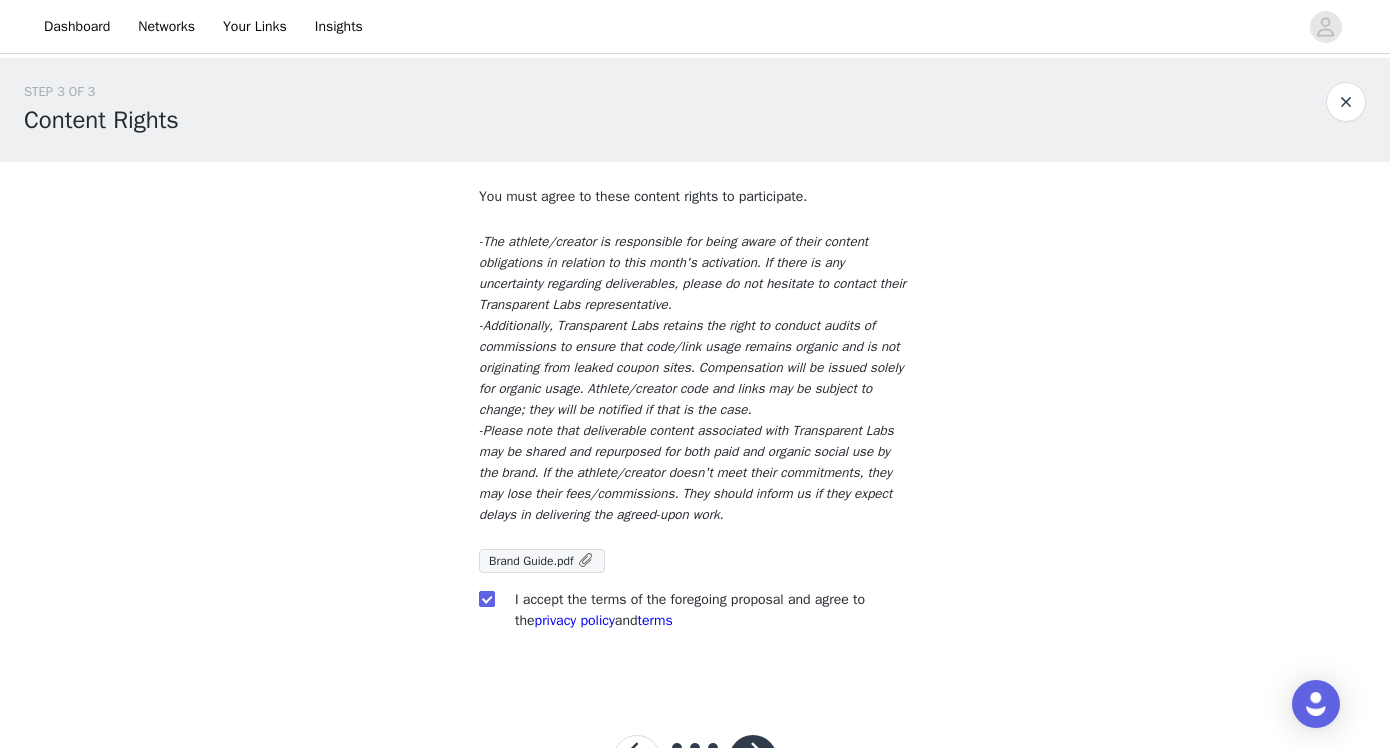scroll, scrollTop: 82, scrollLeft: 0, axis: vertical 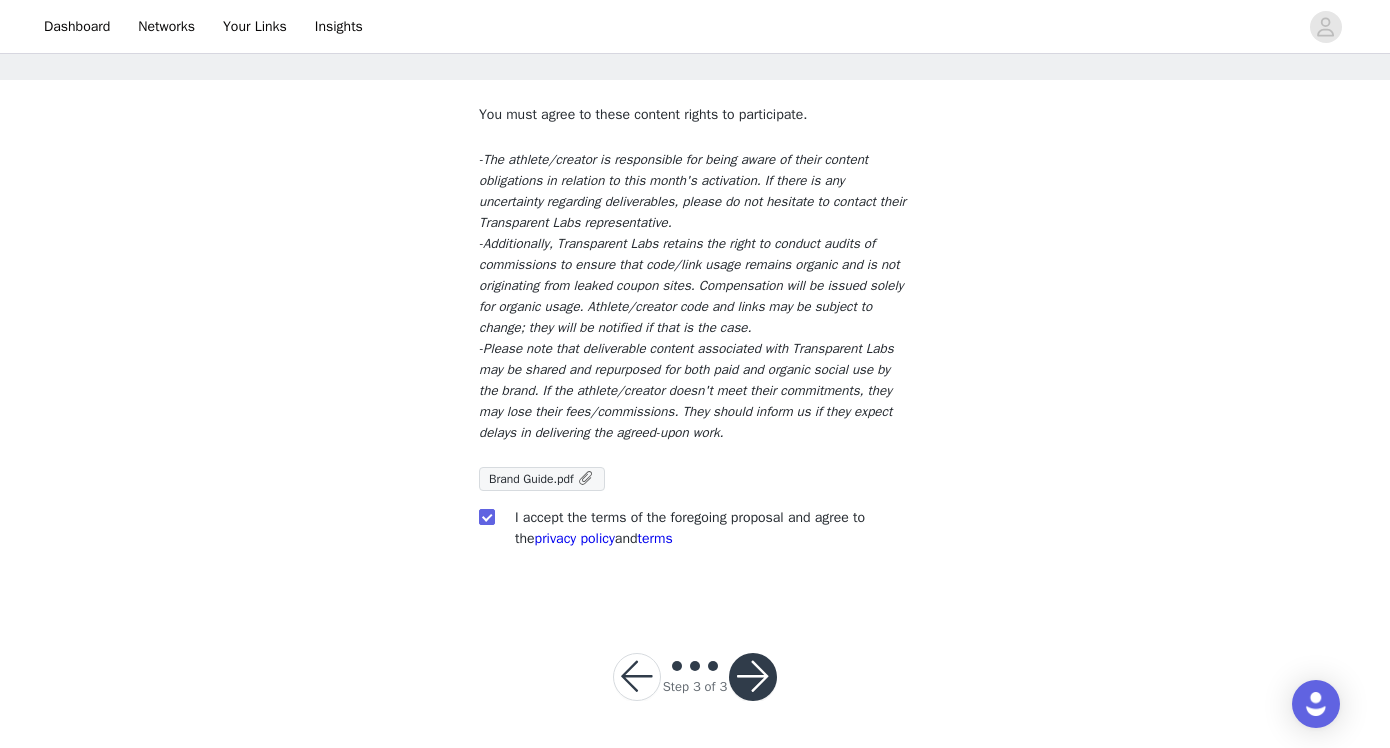 click at bounding box center [753, 677] 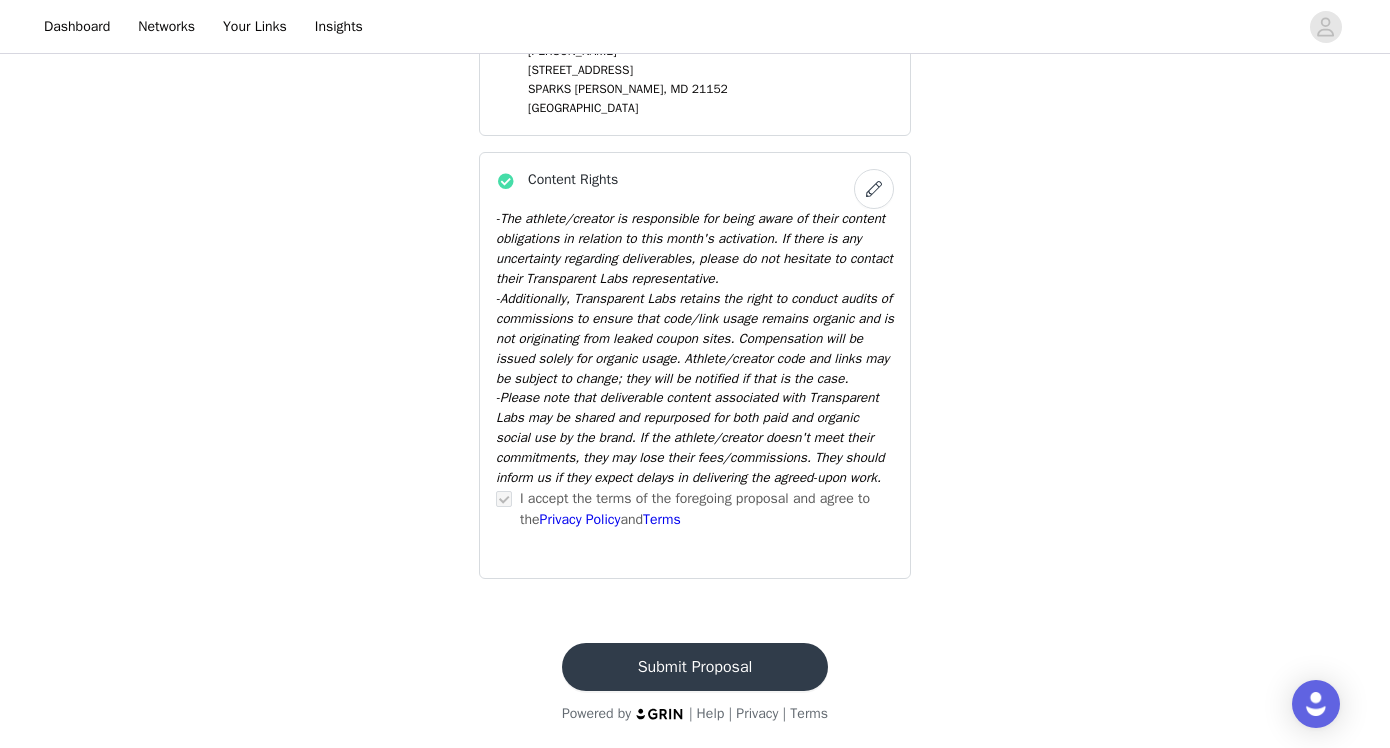 scroll, scrollTop: 1055, scrollLeft: 0, axis: vertical 